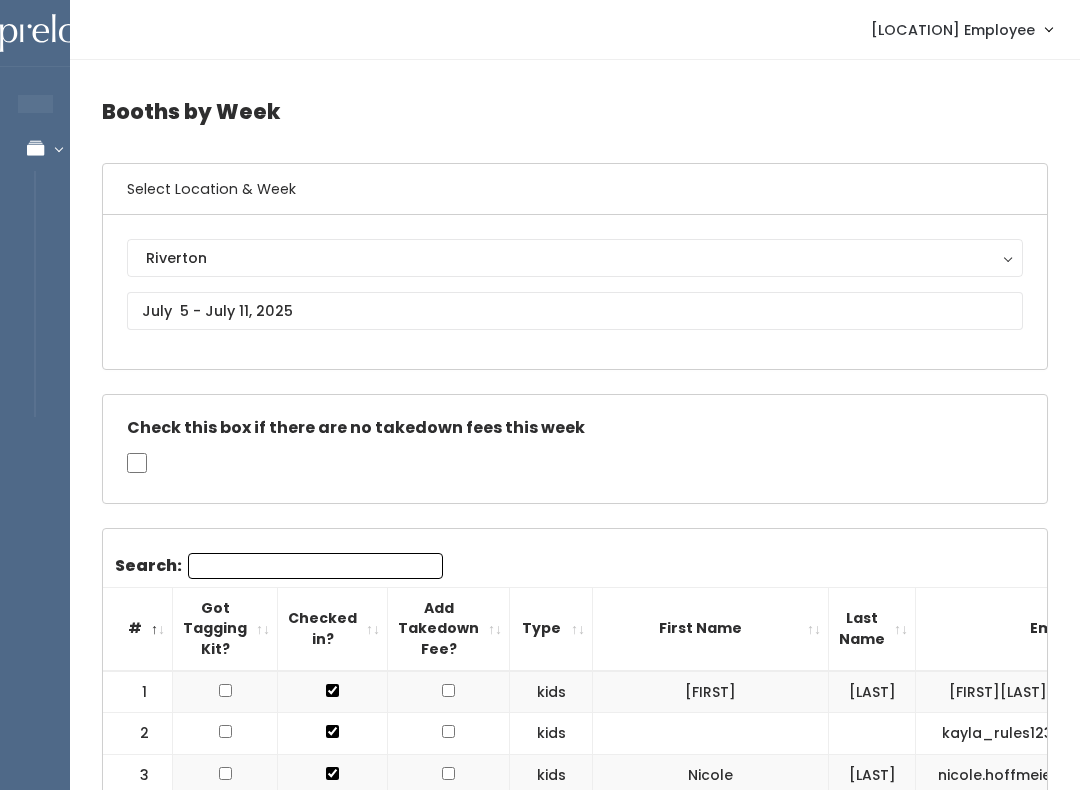 scroll, scrollTop: 0, scrollLeft: 0, axis: both 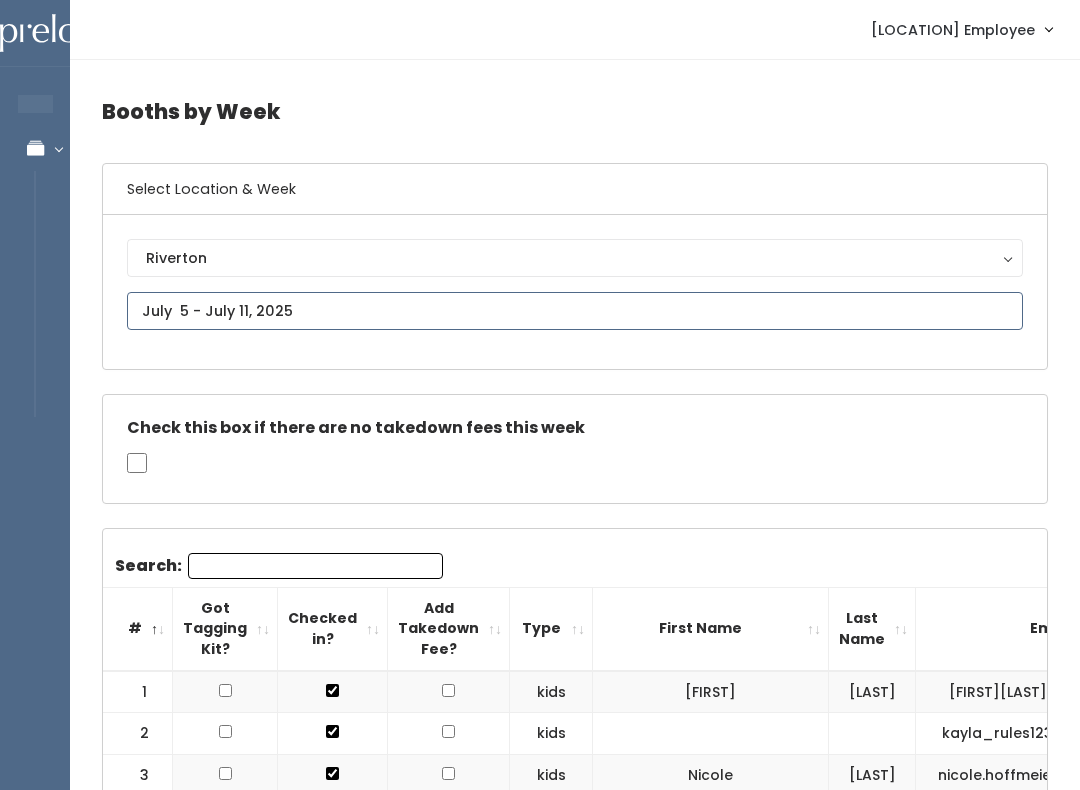 click at bounding box center (575, 311) 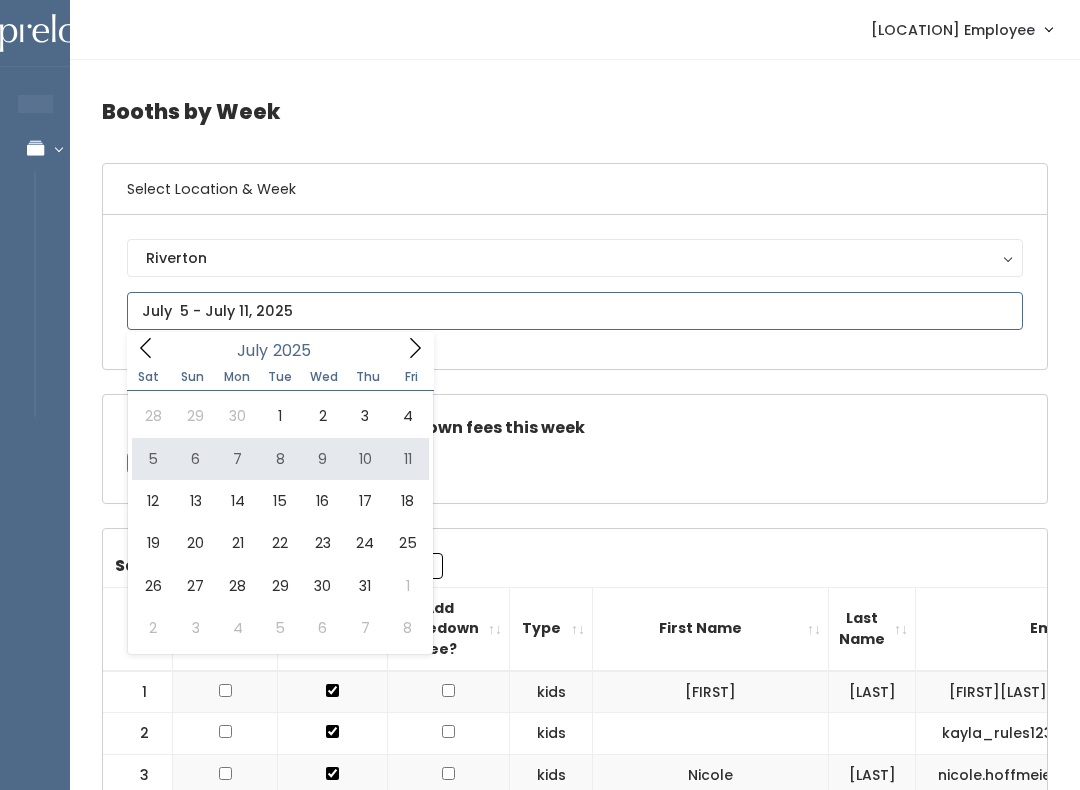 type on "[MONTH] [NUMBER] to [MONTH] [NUMBER]" 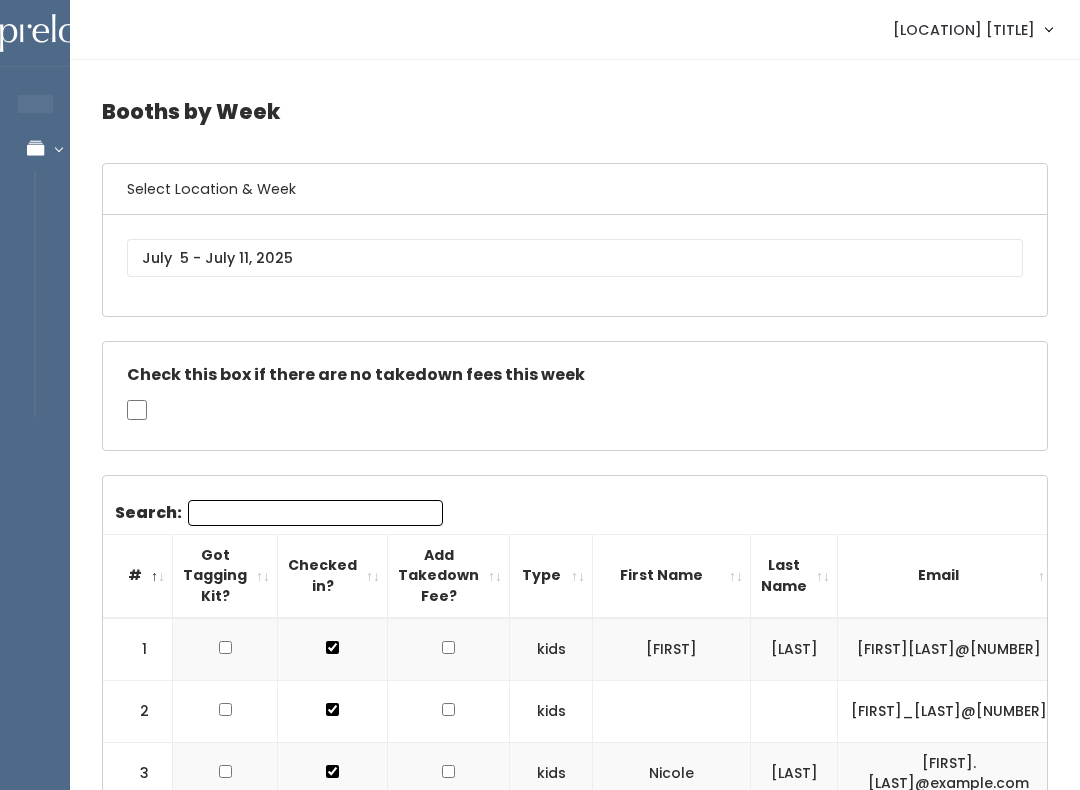 scroll, scrollTop: 0, scrollLeft: 0, axis: both 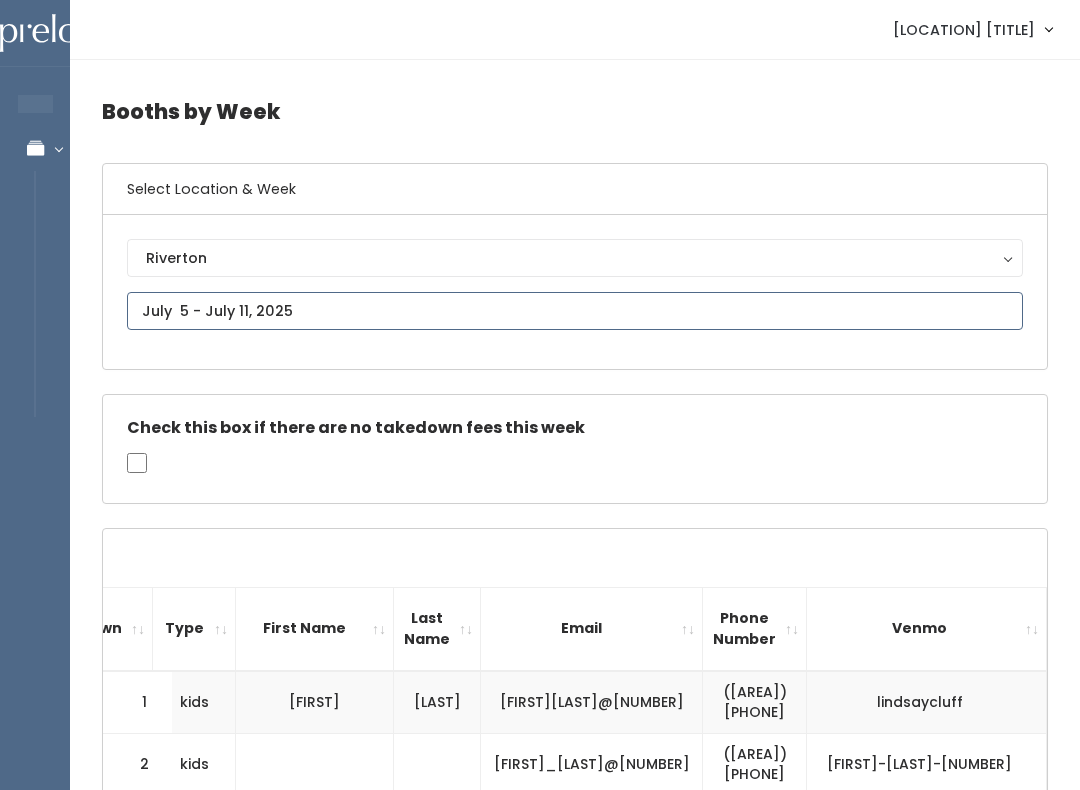 click at bounding box center (575, 311) 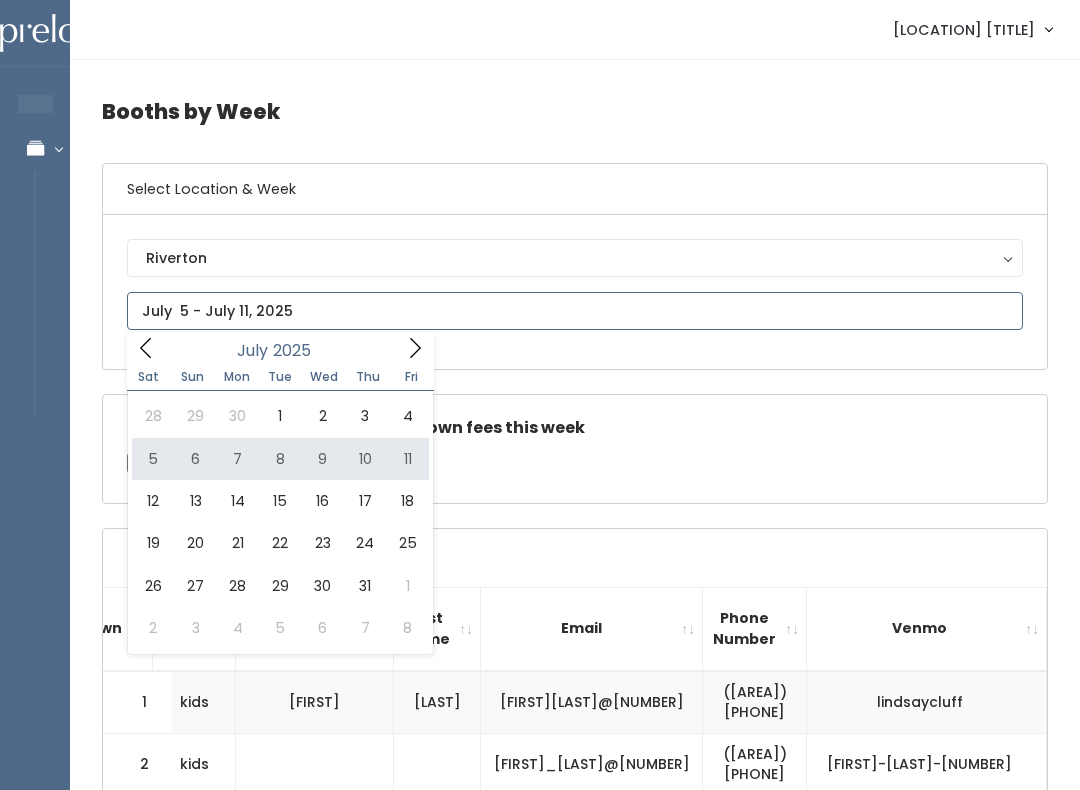 type on "[MONTH] [NUMBER] to [MONTH] [NUMBER]" 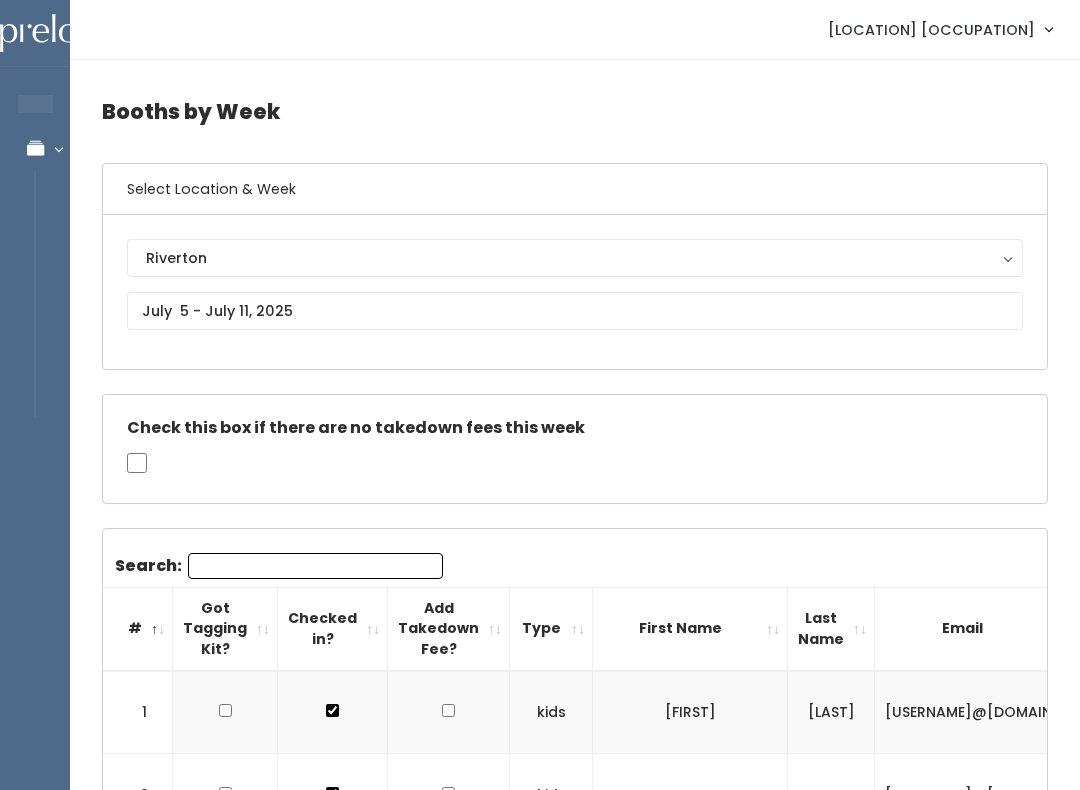 scroll, scrollTop: 0, scrollLeft: 0, axis: both 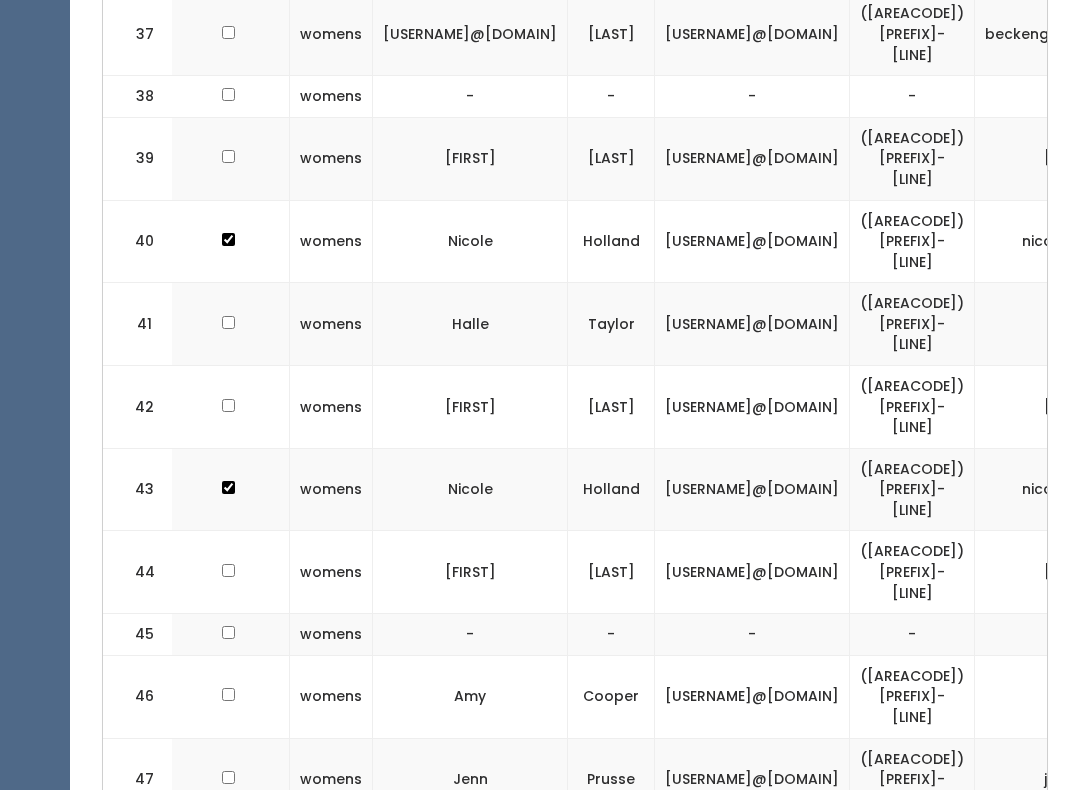 click on "miamckinn@gmail.com" at bounding box center (752, 1524) 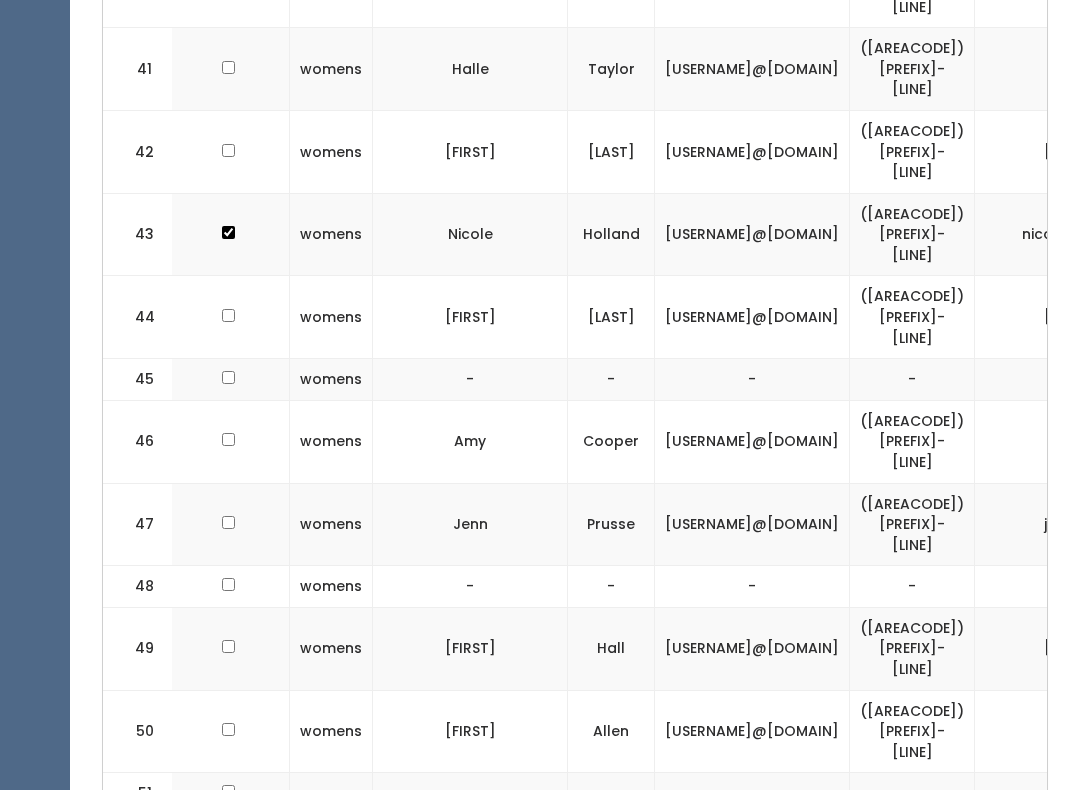 scroll, scrollTop: 3522, scrollLeft: 0, axis: vertical 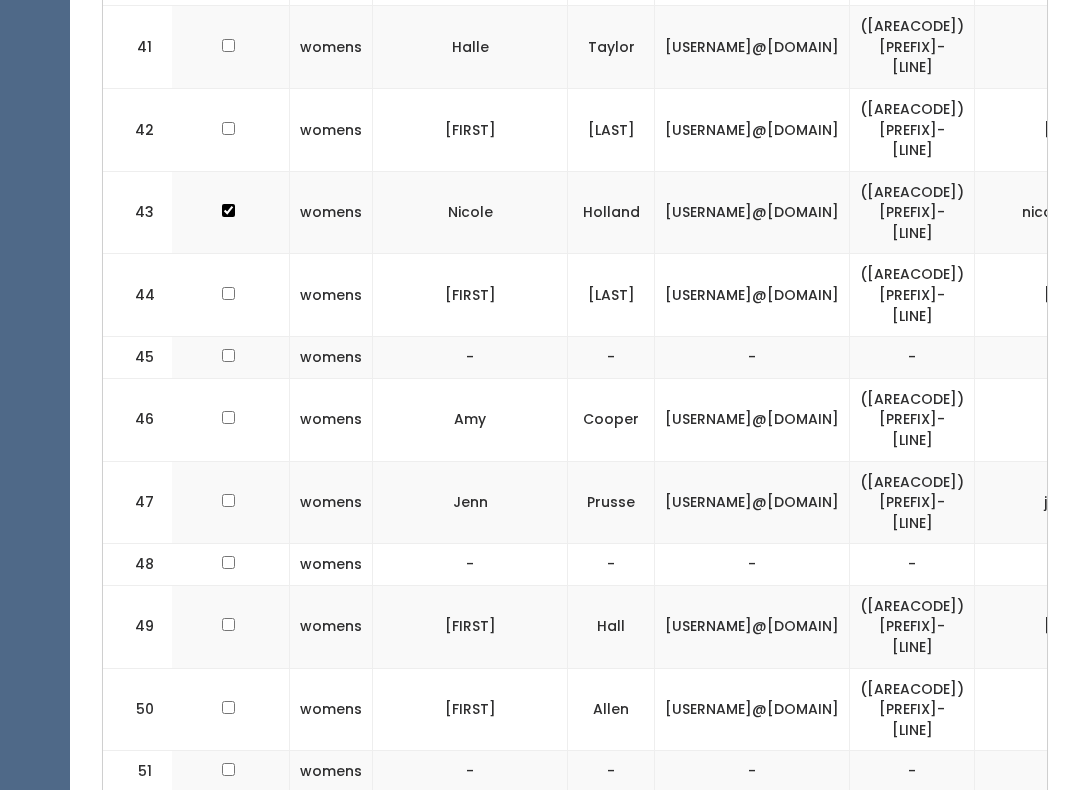 click on "[PHONE]" at bounding box center [912, 1247] 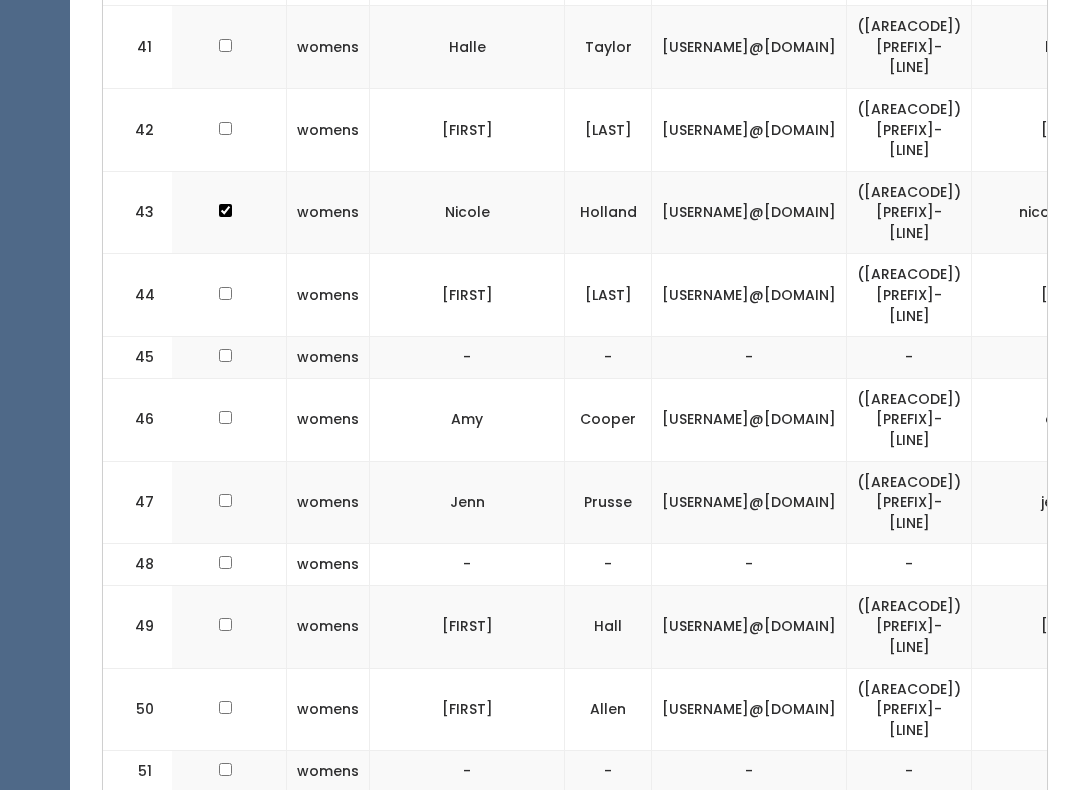 click on "[EMAIL]" at bounding box center (749, 1661) 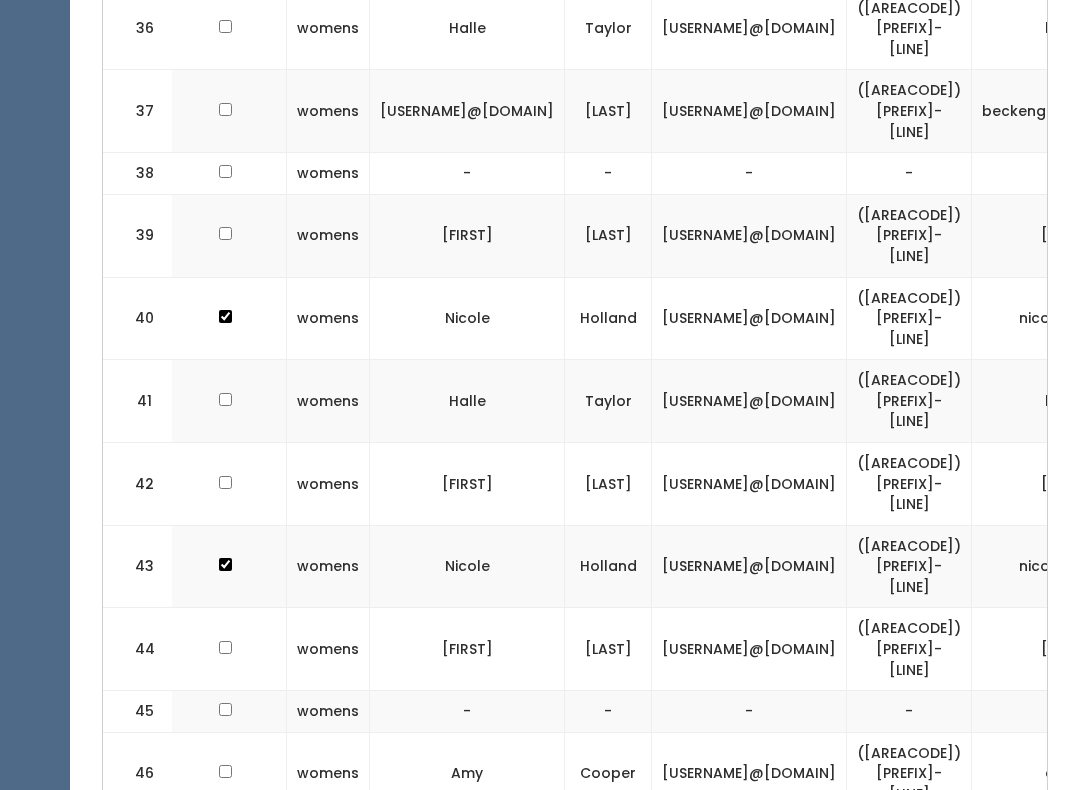 scroll, scrollTop: 3169, scrollLeft: 0, axis: vertical 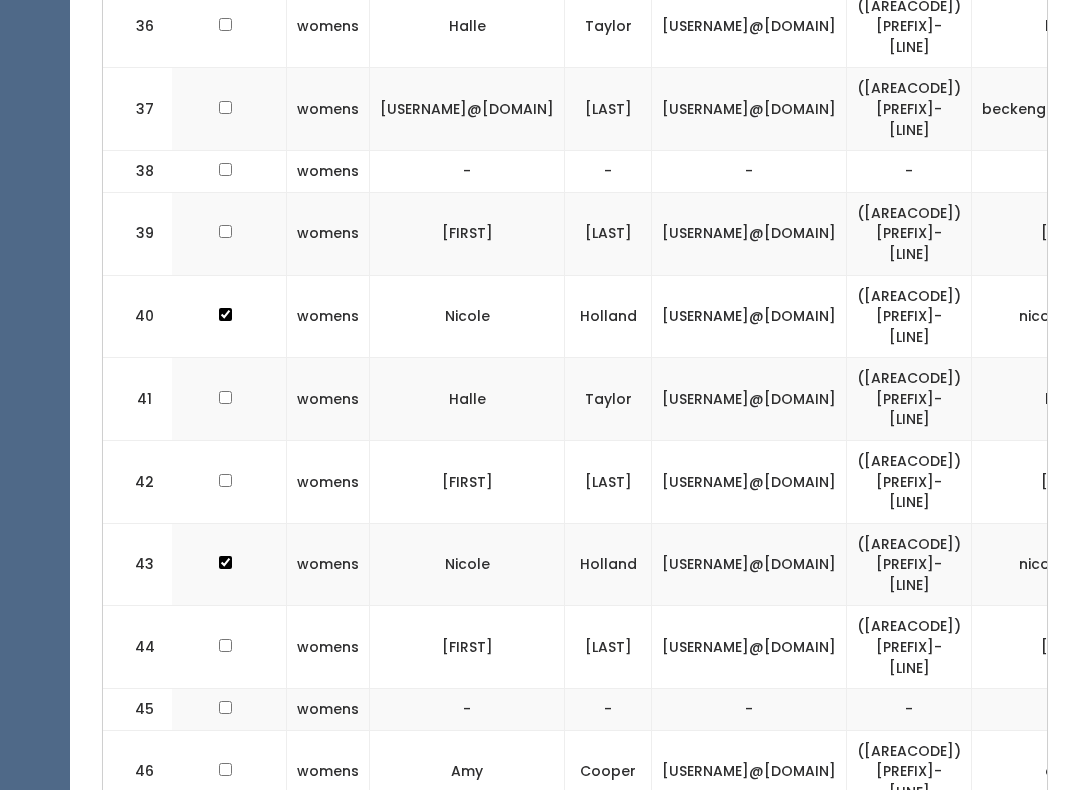 click on "[PHONE]" at bounding box center (909, 979) 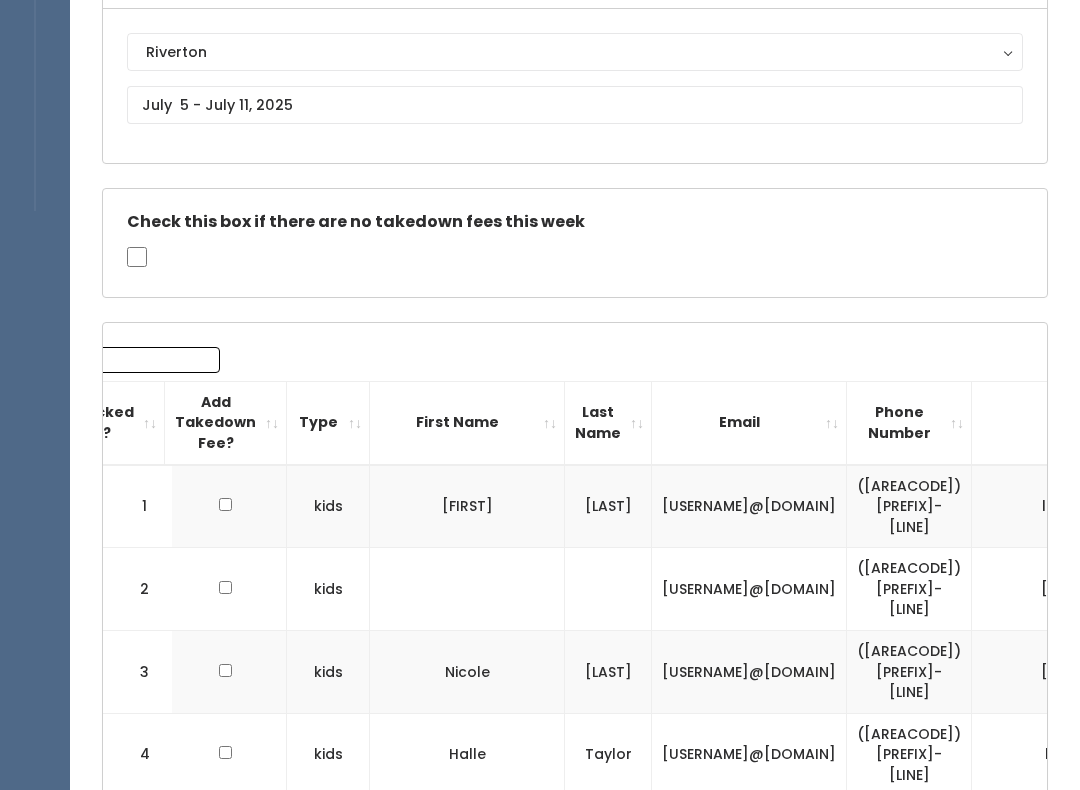 scroll, scrollTop: 0, scrollLeft: 0, axis: both 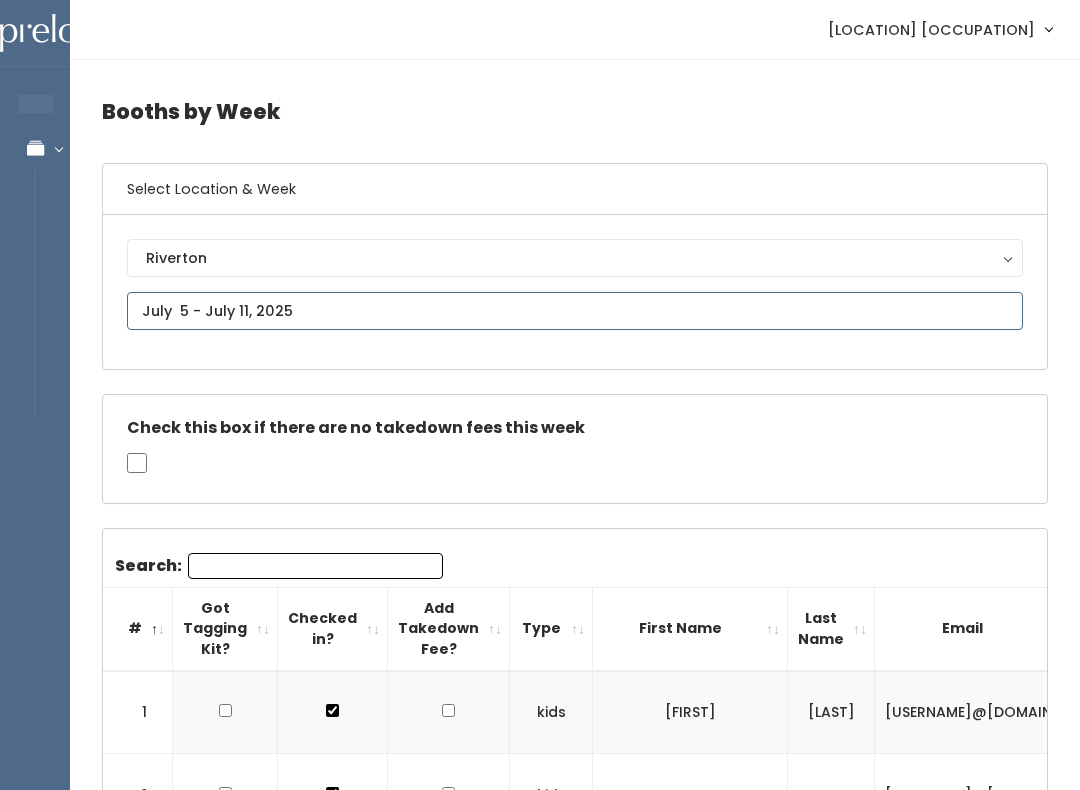 click at bounding box center (575, 311) 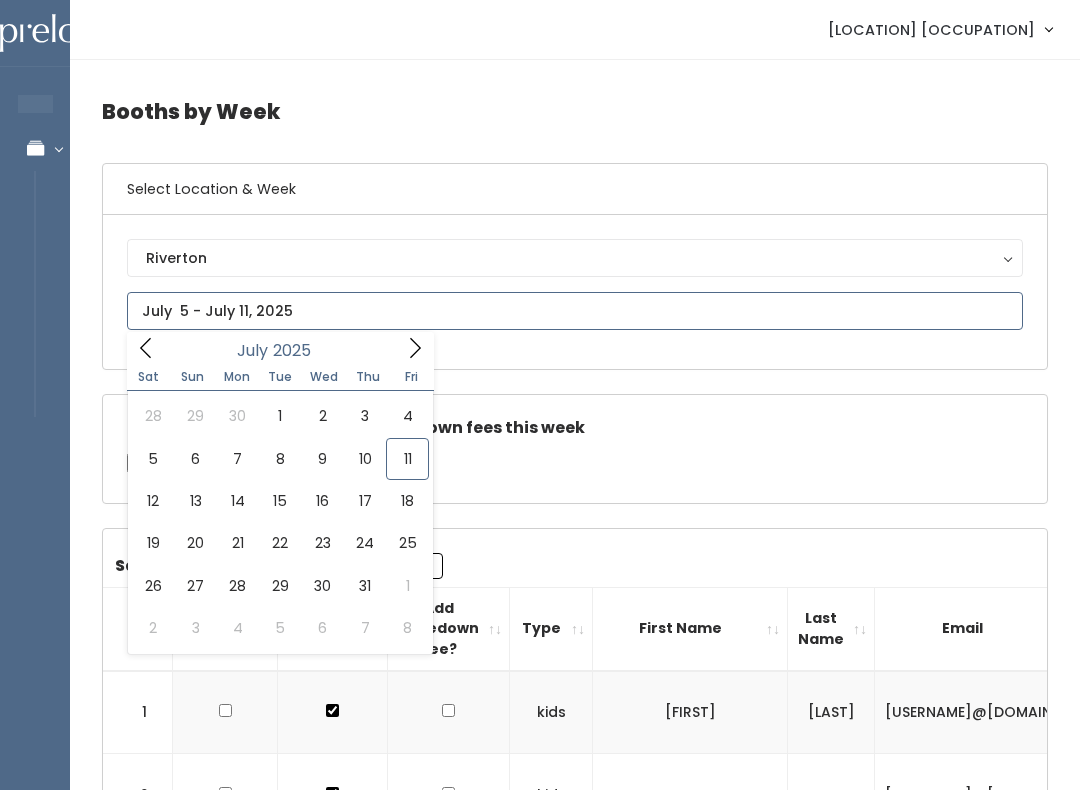 scroll, scrollTop: 0, scrollLeft: 0, axis: both 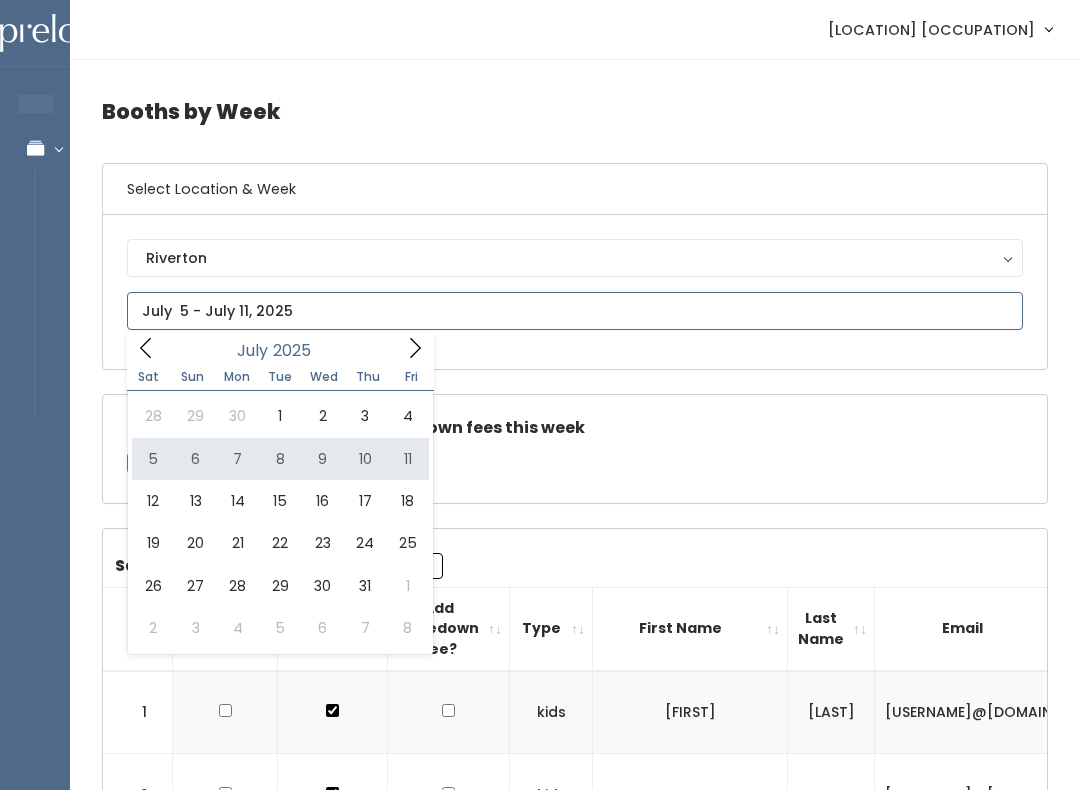 type on "July 5 to July 11" 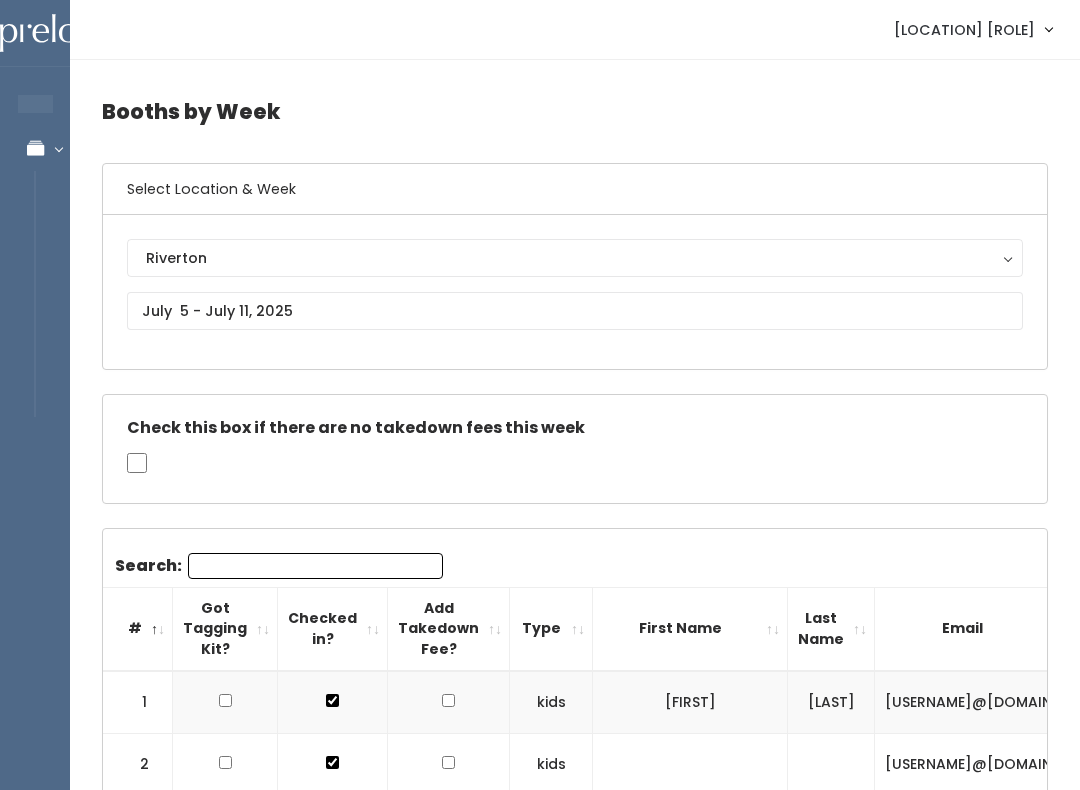 scroll, scrollTop: 0, scrollLeft: 0, axis: both 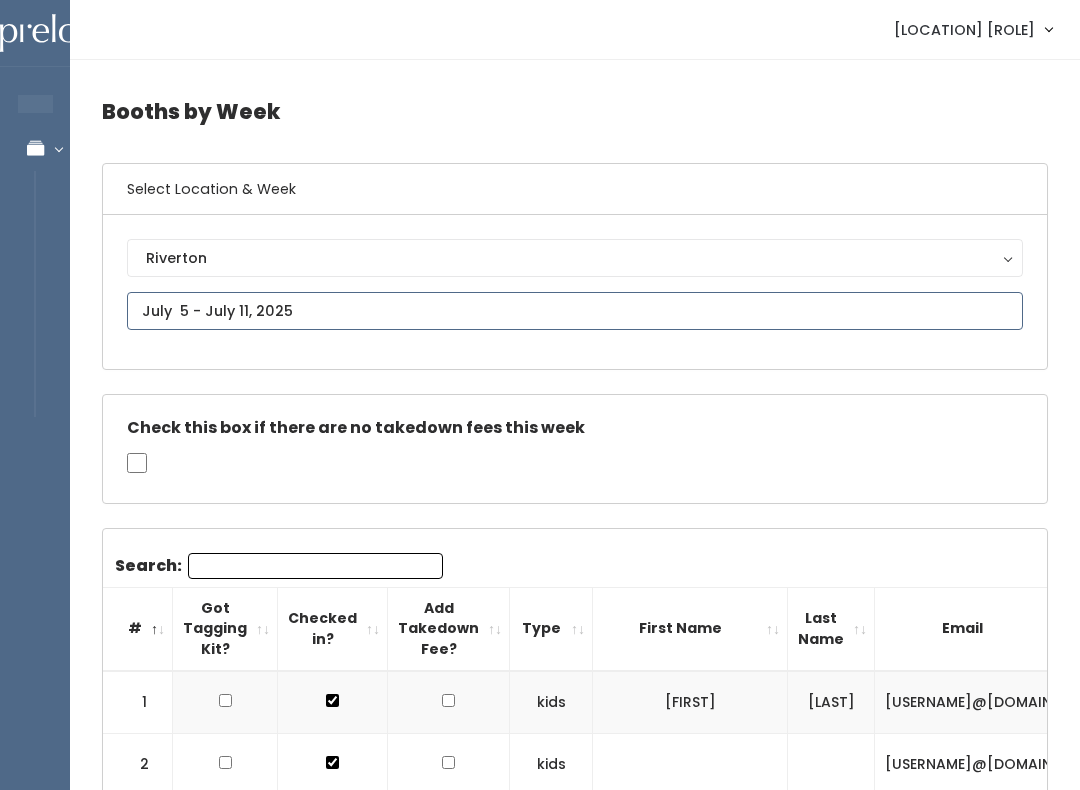 click on "EMPLOYEES
Manage Bookings
Booths by Week
All Bookings
Bookings with Booths
Booth Discounts
Seller Check-in
Riverton Employee
Admin Home
My bookings
Account settings" at bounding box center (540, 2256) 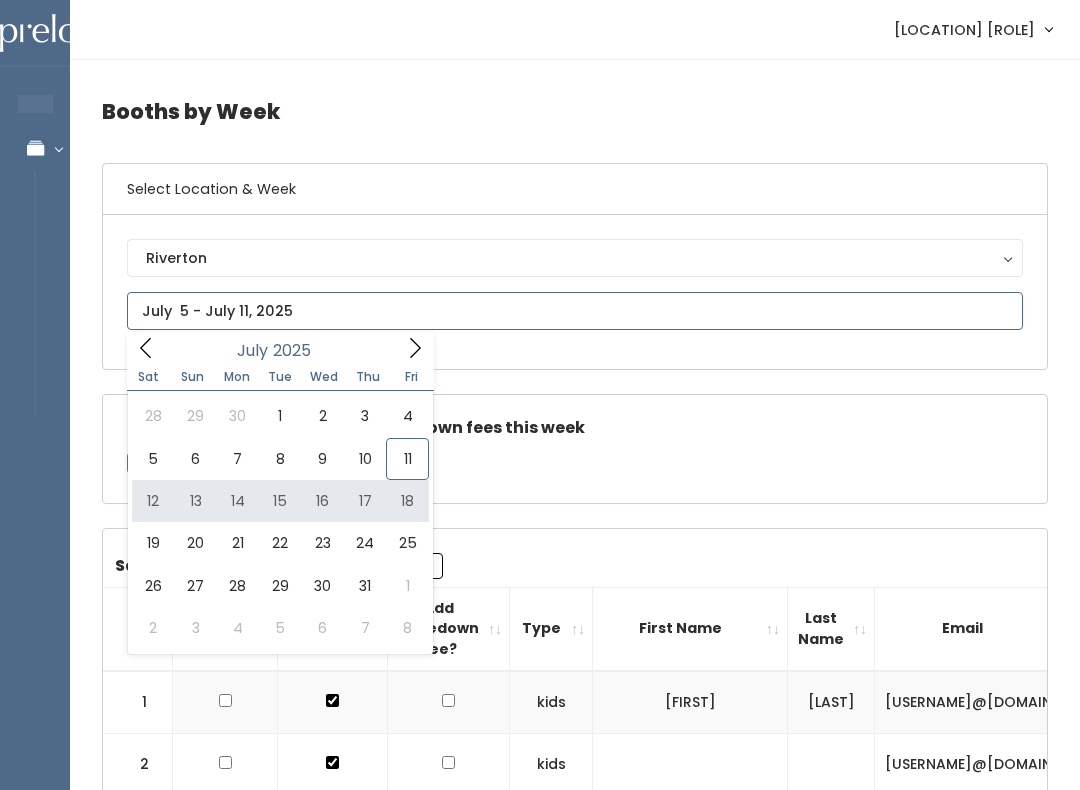 type on "[DATE] to [DATE]" 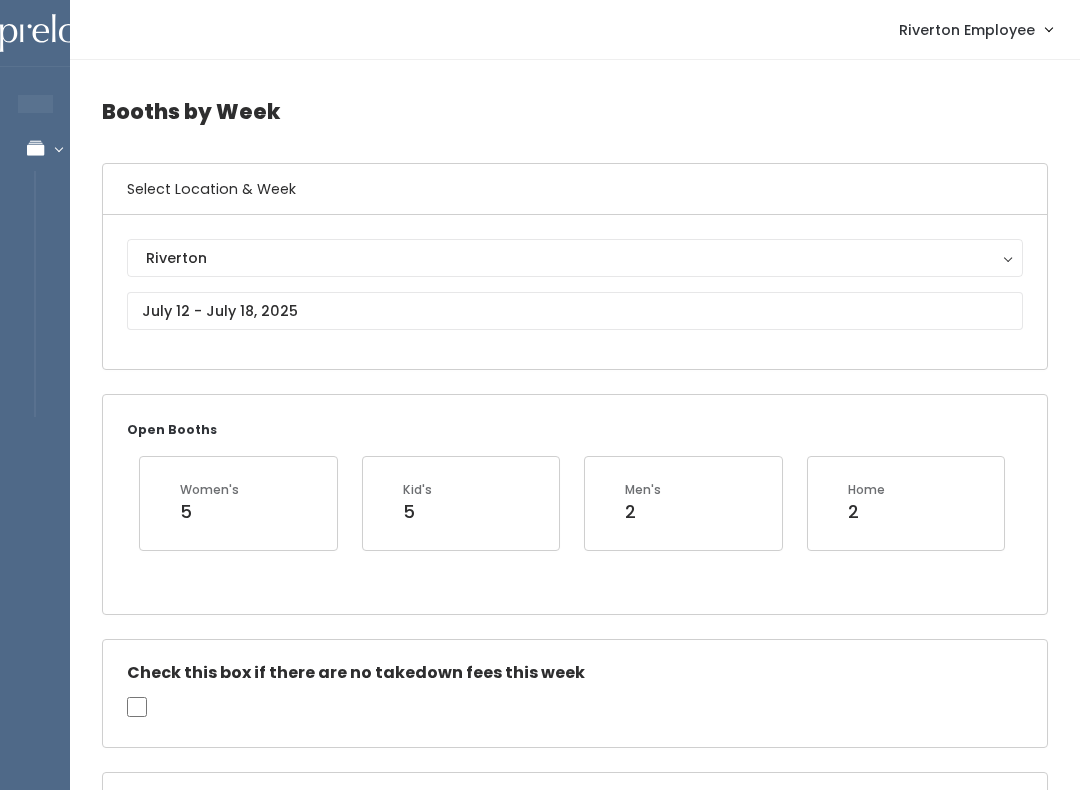 scroll, scrollTop: 0, scrollLeft: 0, axis: both 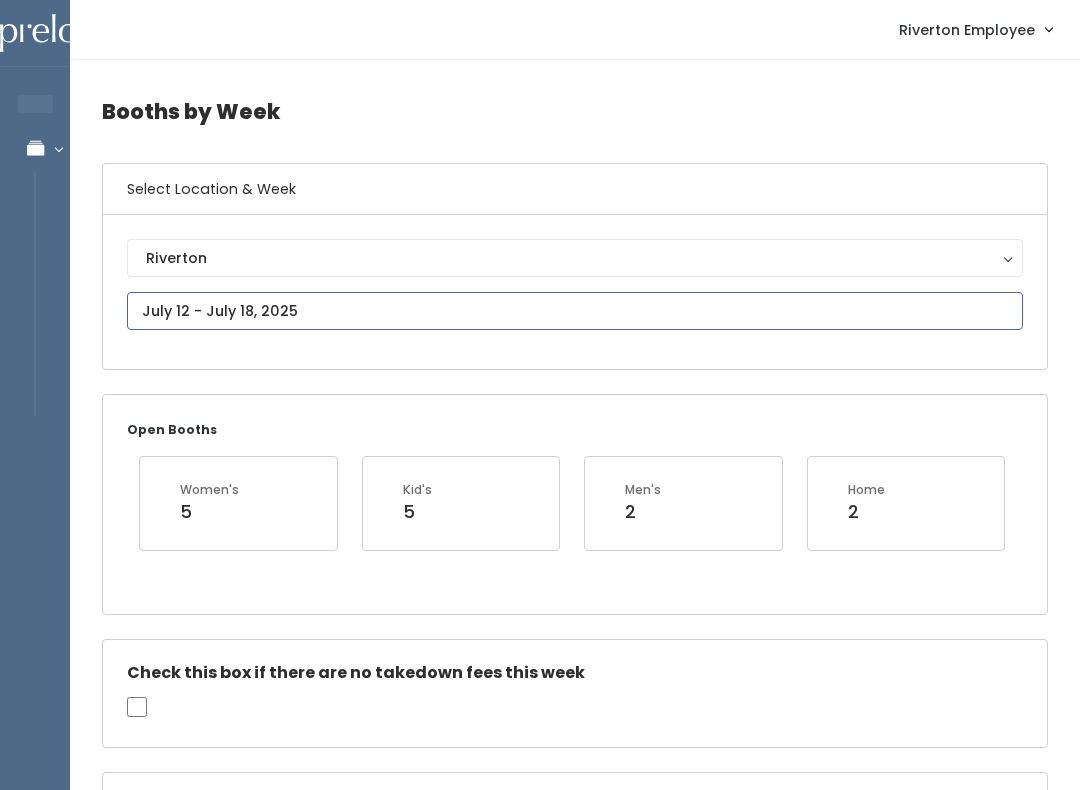 click on "EMPLOYEES
Manage Bookings
Booths by Week
All Bookings
Bookings with Booths
Booth Discounts
Seller Check-in
Riverton Employee
Admin Home
My bookings
Account settings" at bounding box center (540, 1915) 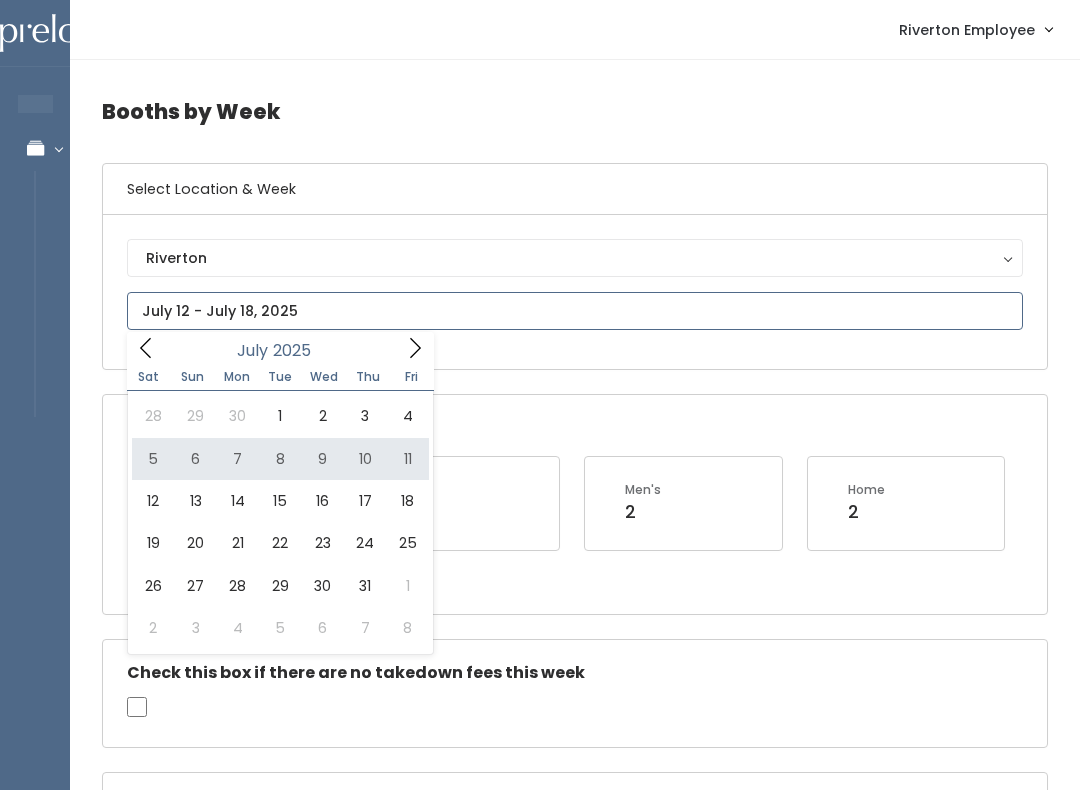 type on "July 5 to July 11" 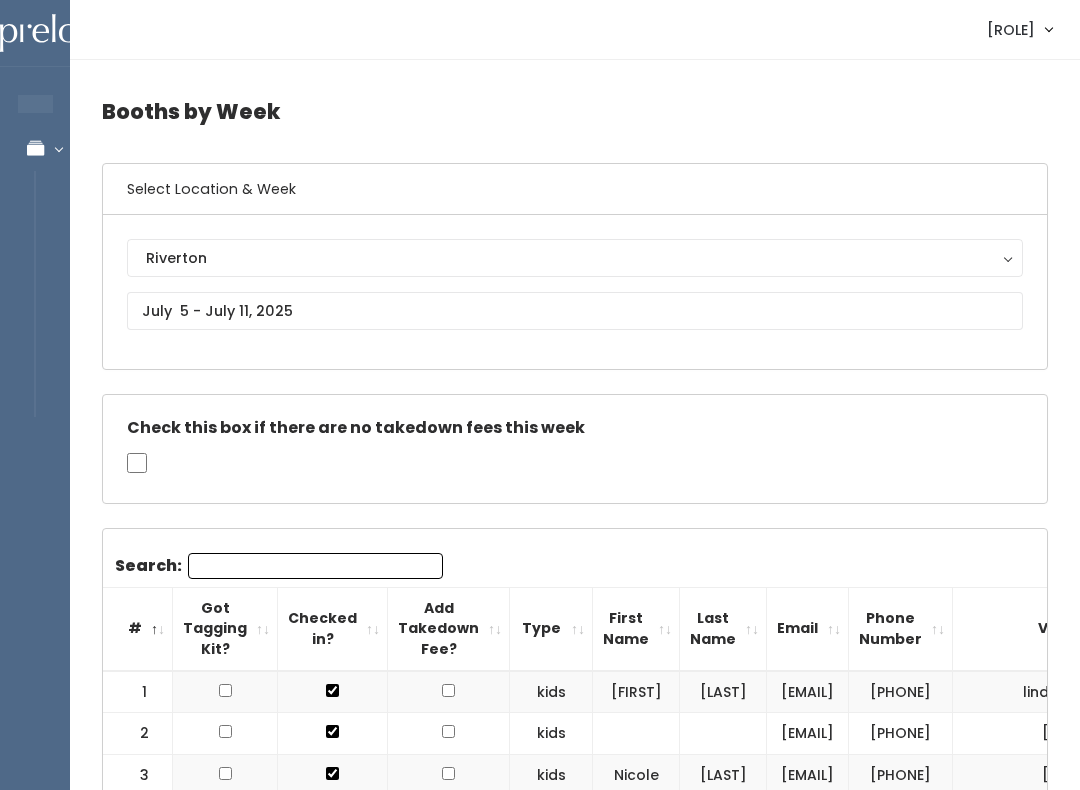 scroll, scrollTop: 0, scrollLeft: 0, axis: both 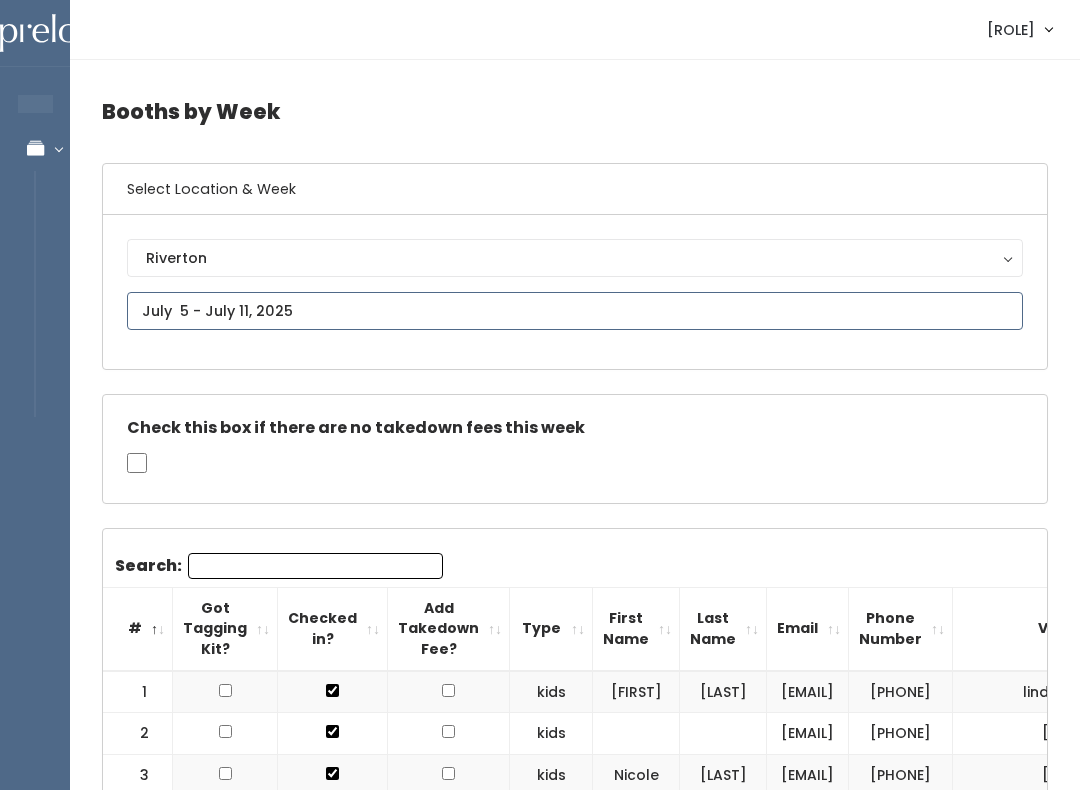 click at bounding box center (575, 311) 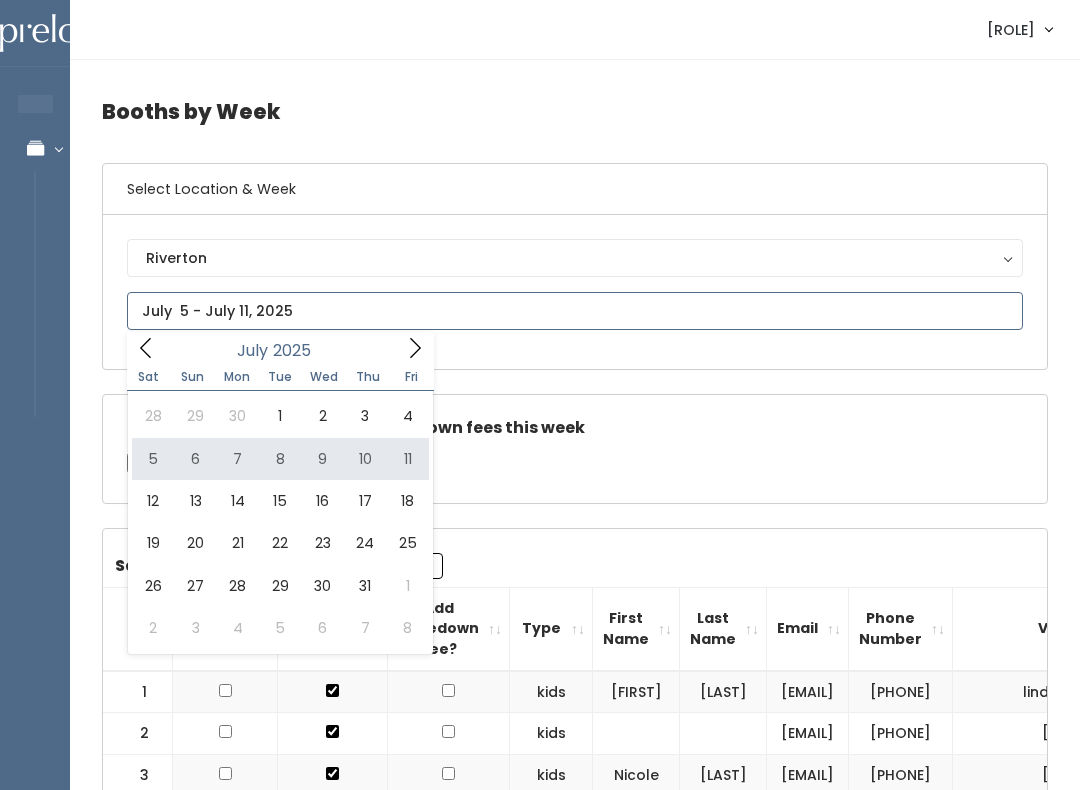 type on "[DATE] to [DATE]" 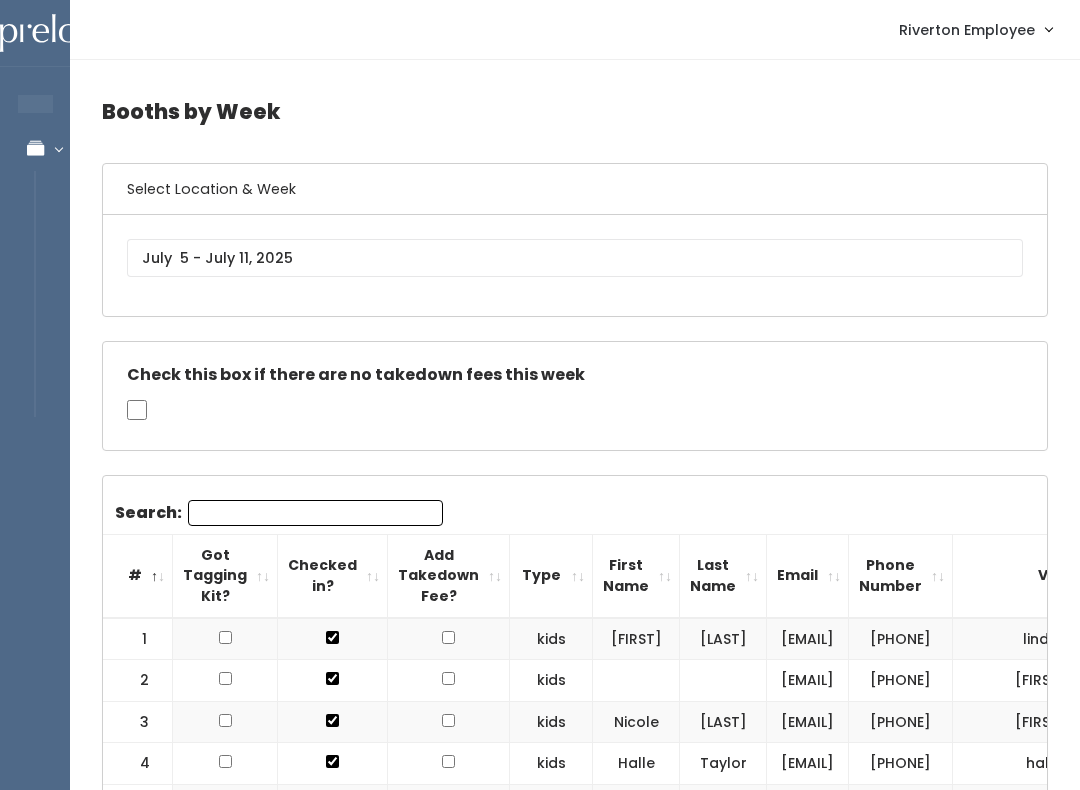 scroll, scrollTop: 165, scrollLeft: 0, axis: vertical 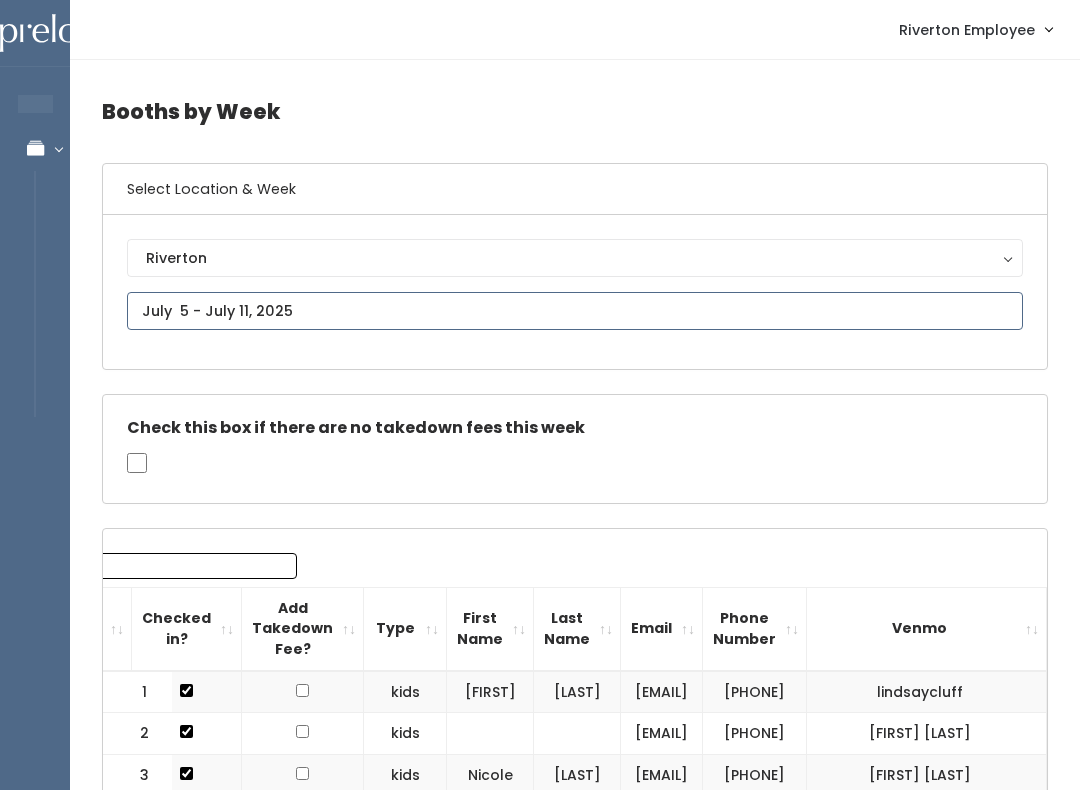click at bounding box center [575, 311] 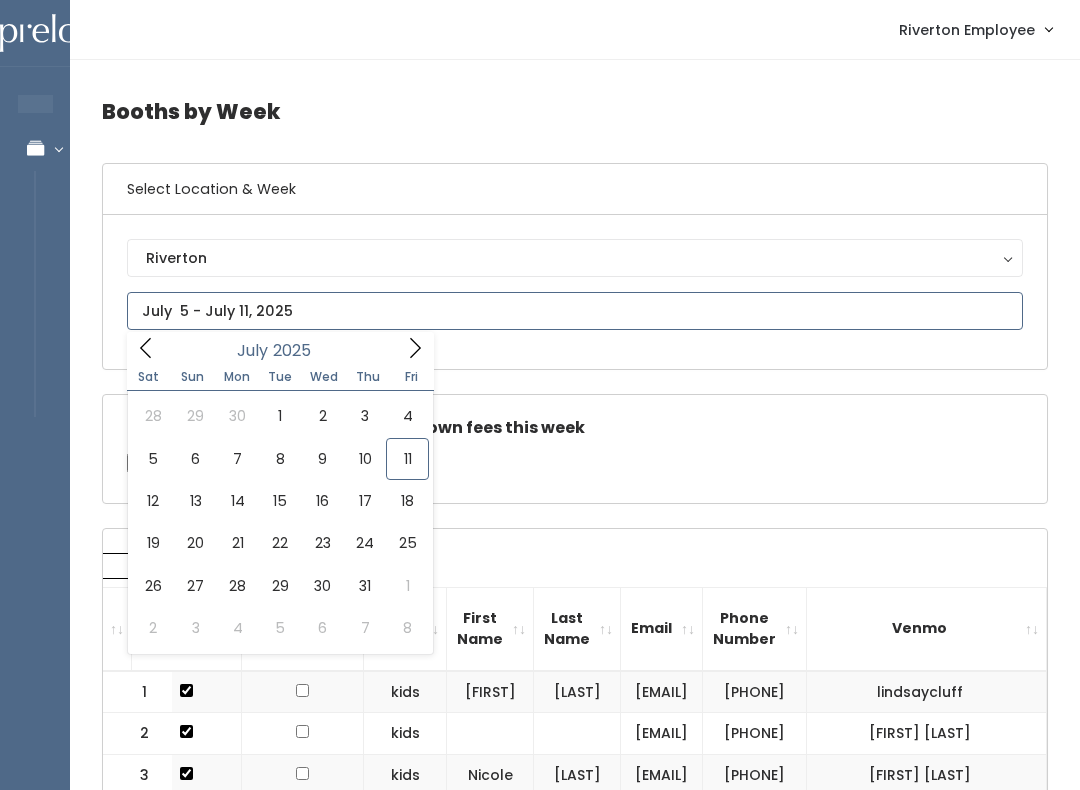 click at bounding box center (575, 311) 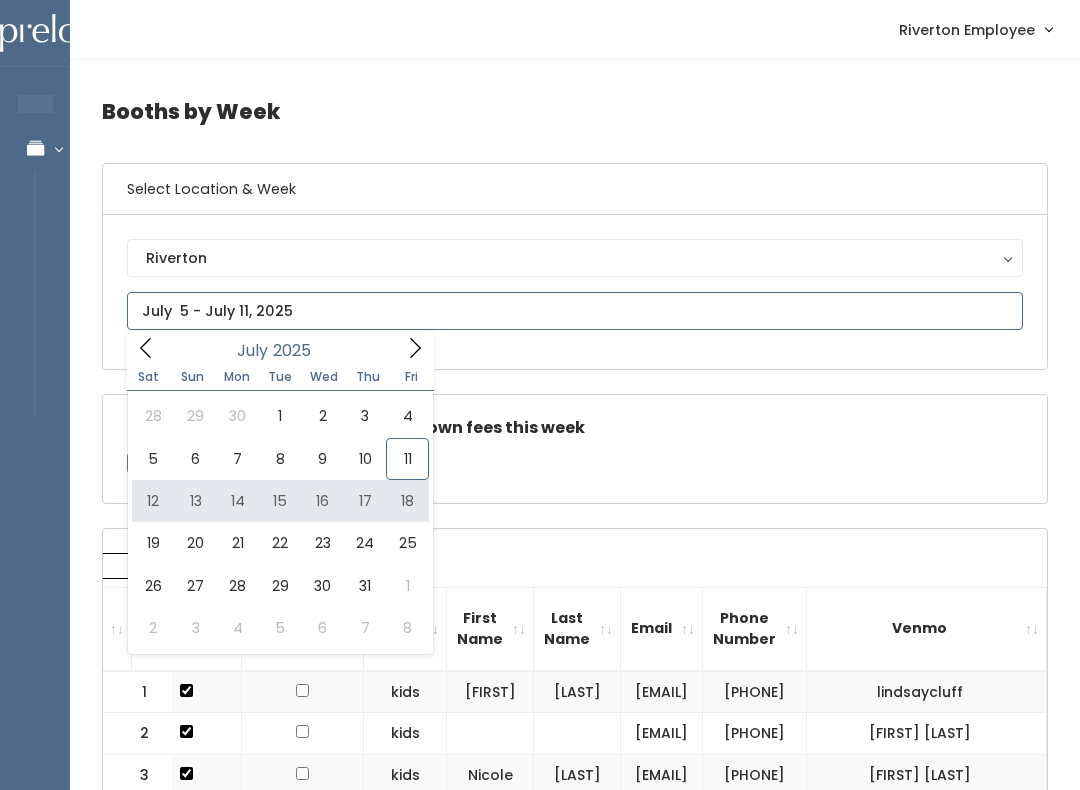 type on "[DATE] to [DATE]" 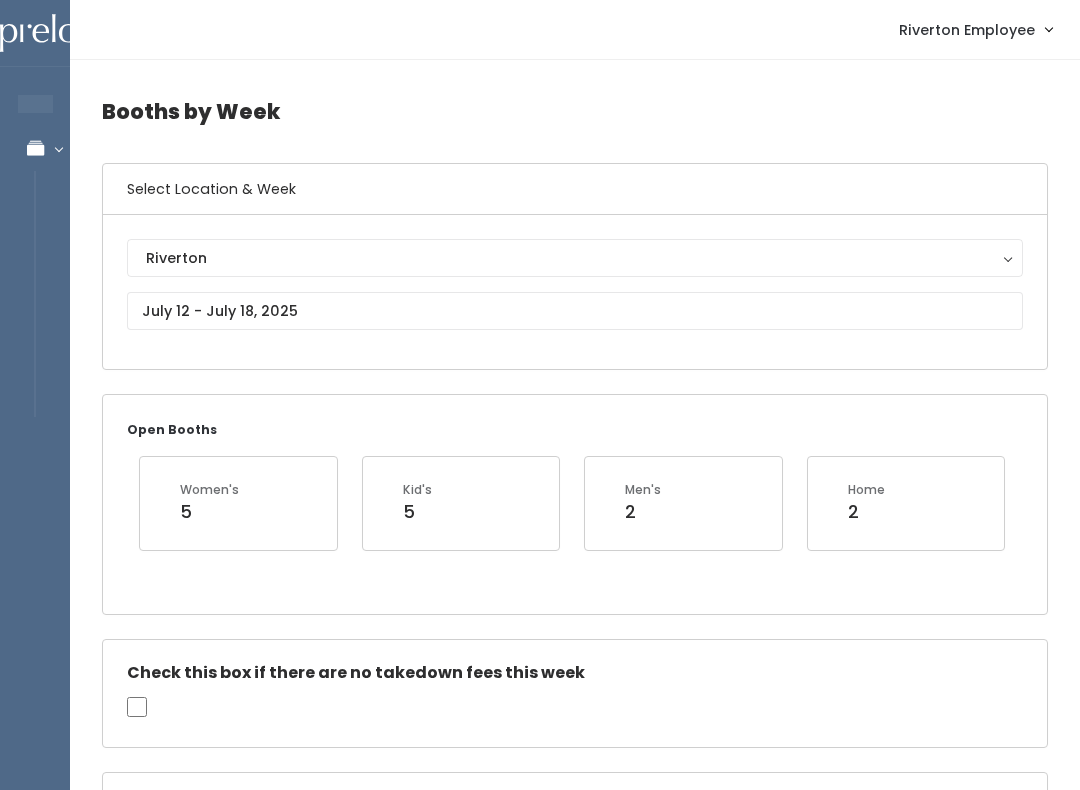 scroll, scrollTop: 0, scrollLeft: 0, axis: both 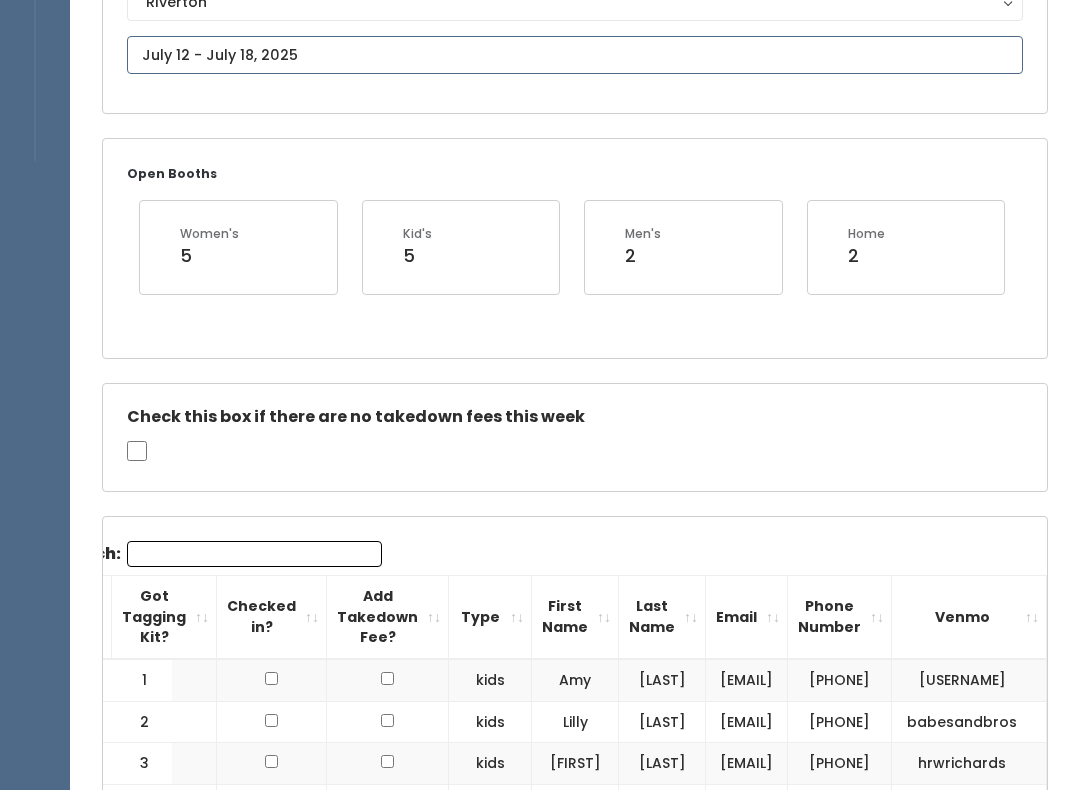 click at bounding box center (575, 56) 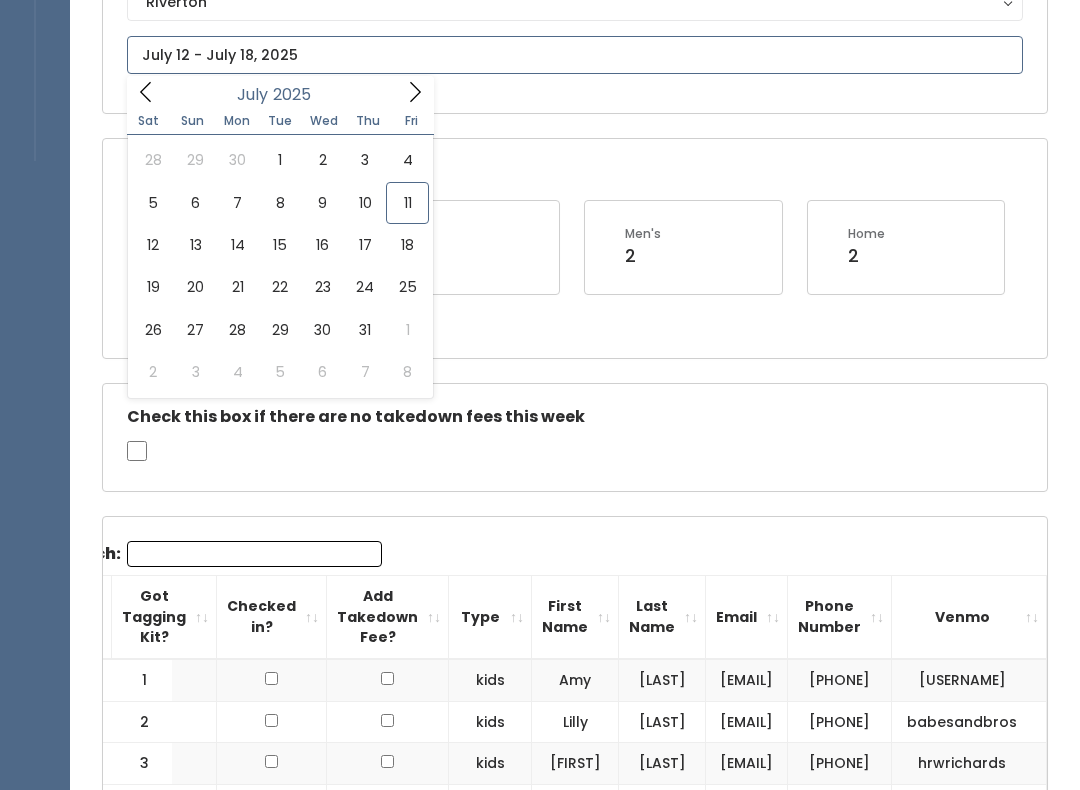 scroll, scrollTop: 256, scrollLeft: 0, axis: vertical 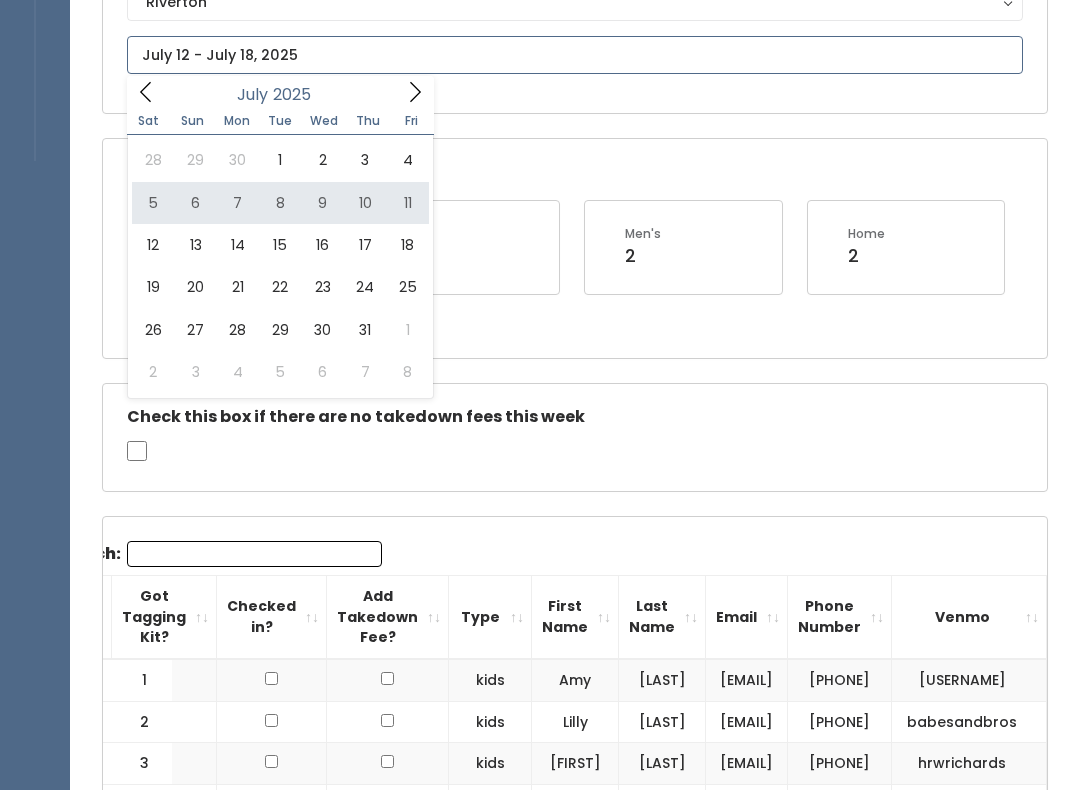 type on "July 5 to July 11" 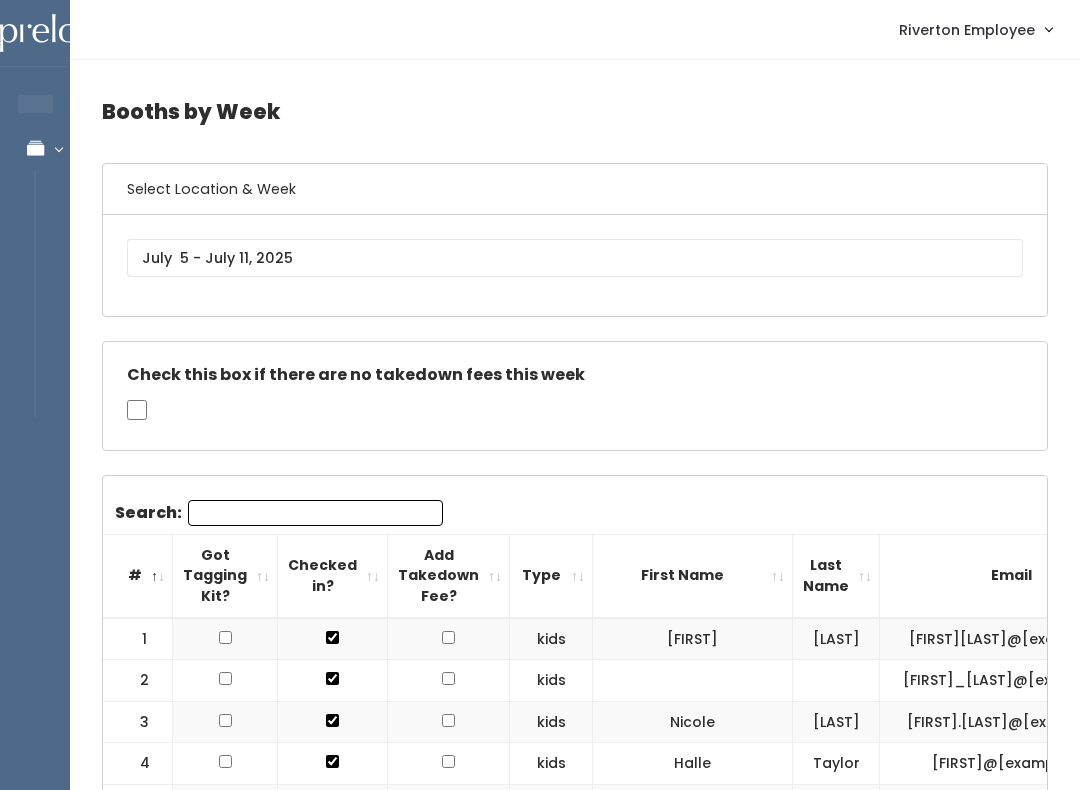 scroll, scrollTop: 0, scrollLeft: 0, axis: both 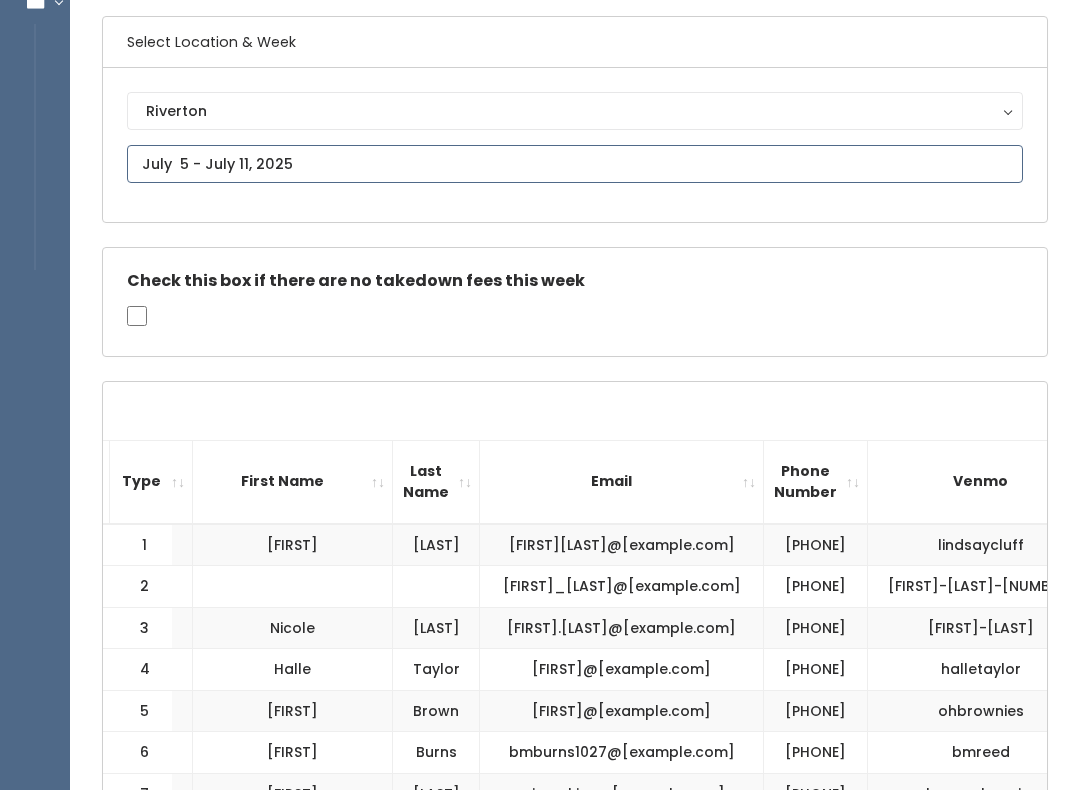 click at bounding box center (575, 164) 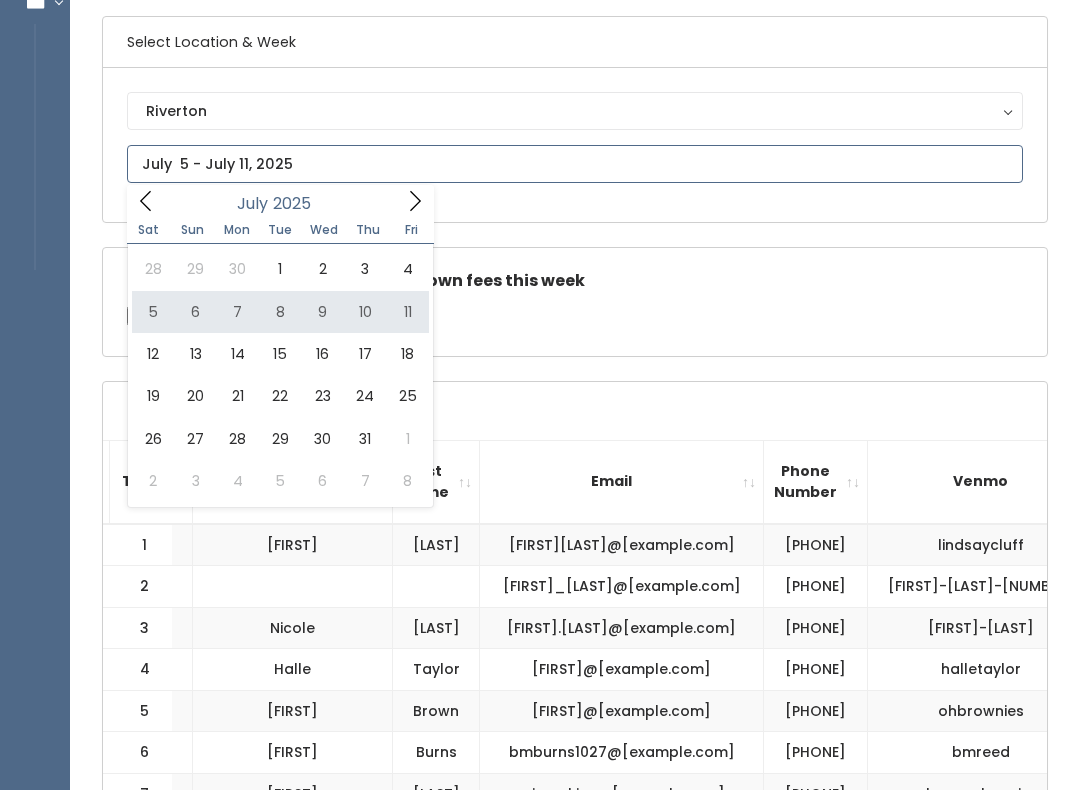 type on "July 5 to July 11" 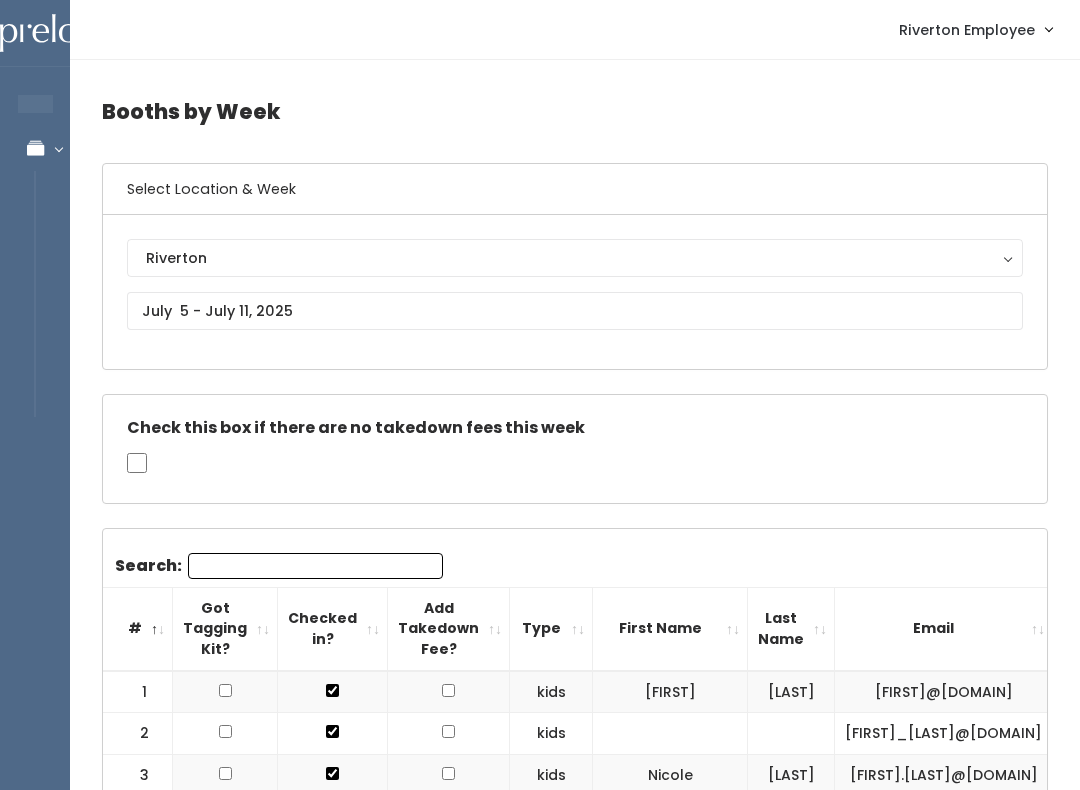 scroll, scrollTop: 0, scrollLeft: 0, axis: both 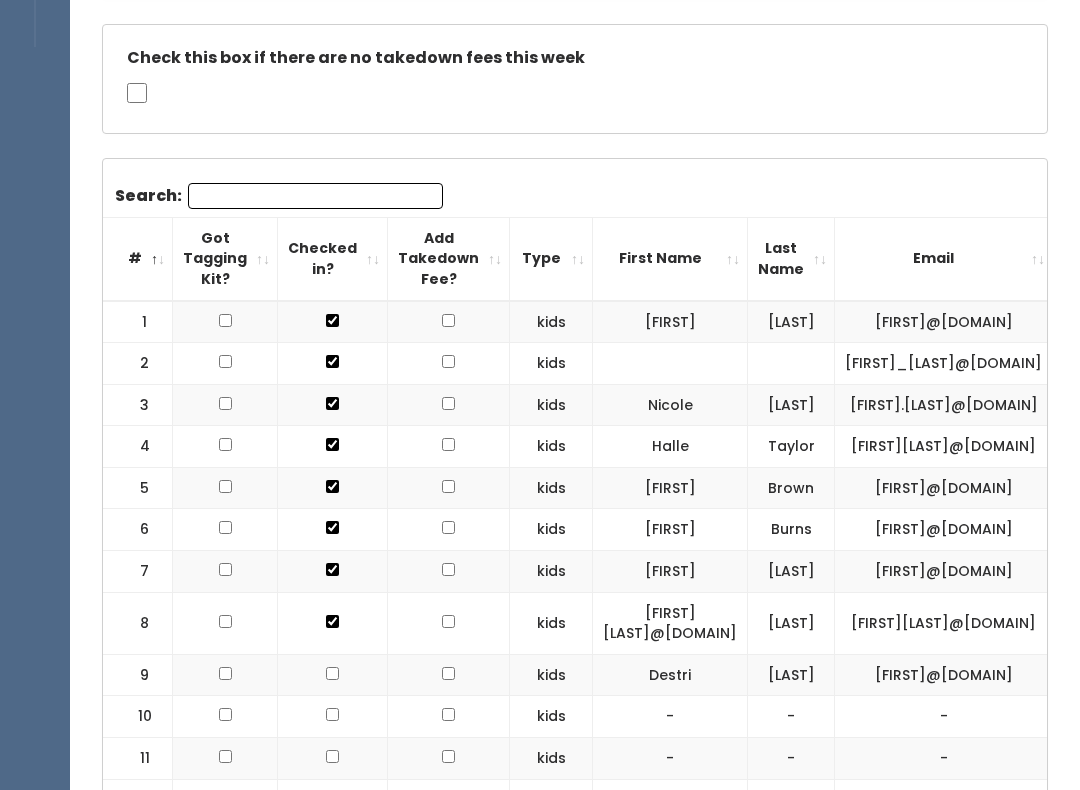 click at bounding box center (448, 320) 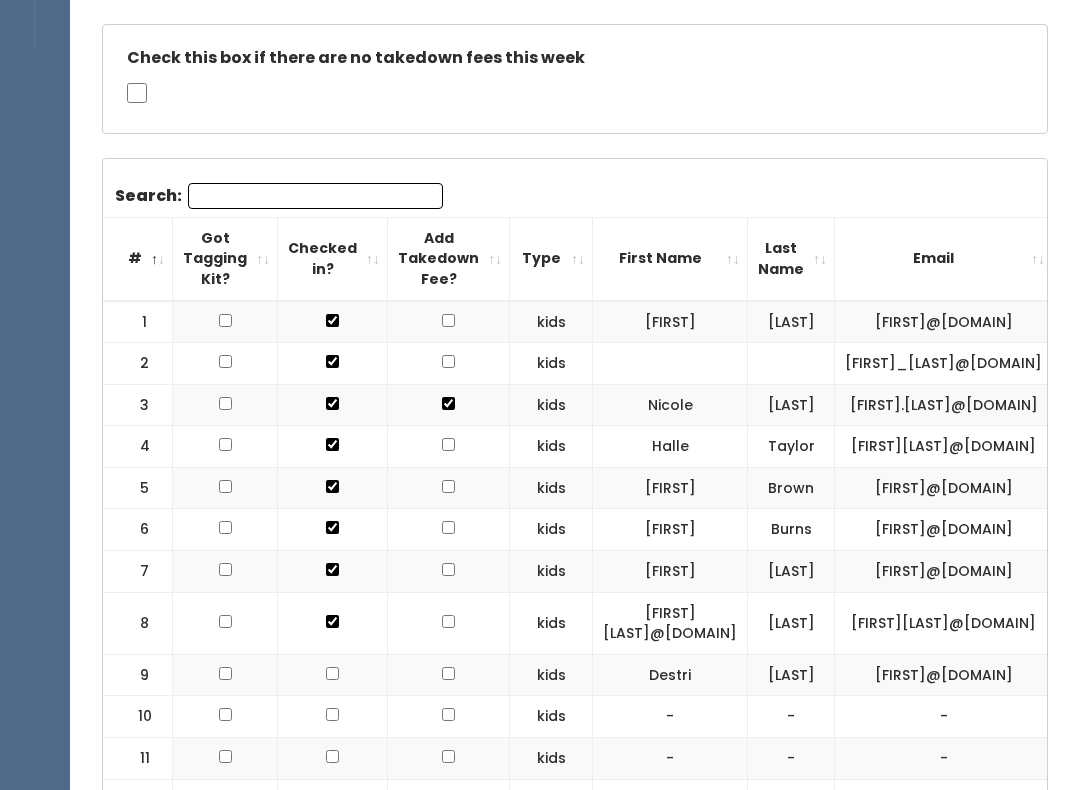 click at bounding box center (448, 361) 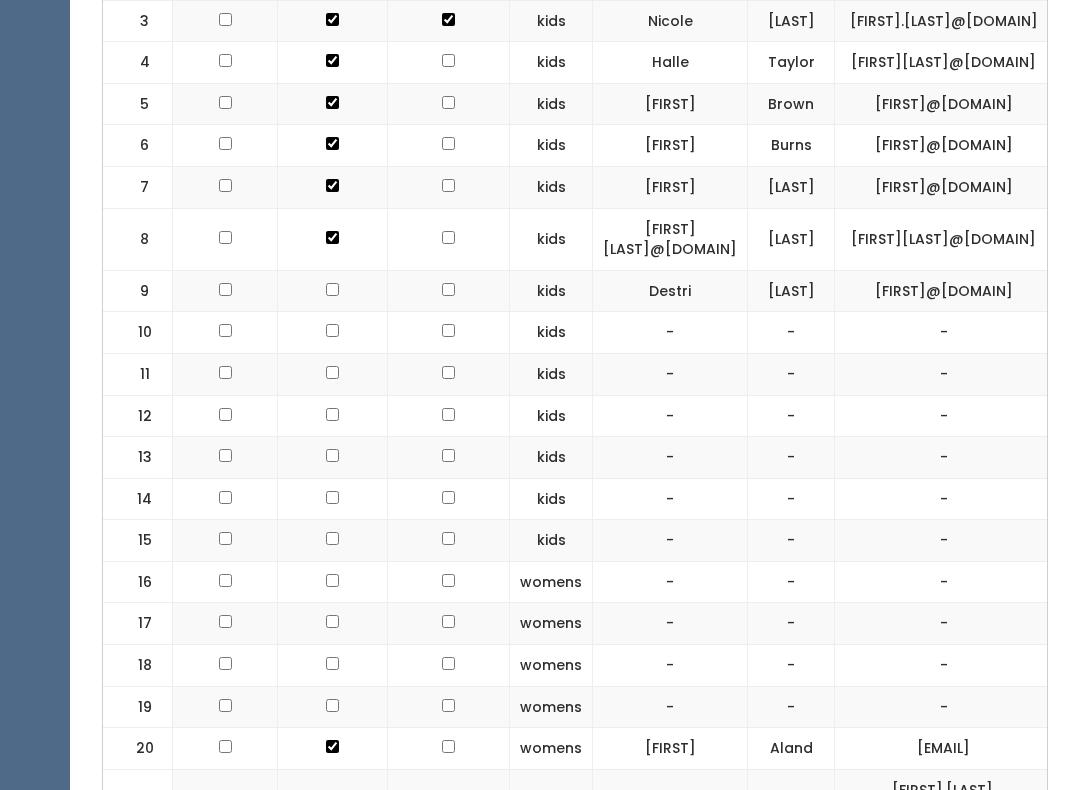 scroll, scrollTop: 858, scrollLeft: 0, axis: vertical 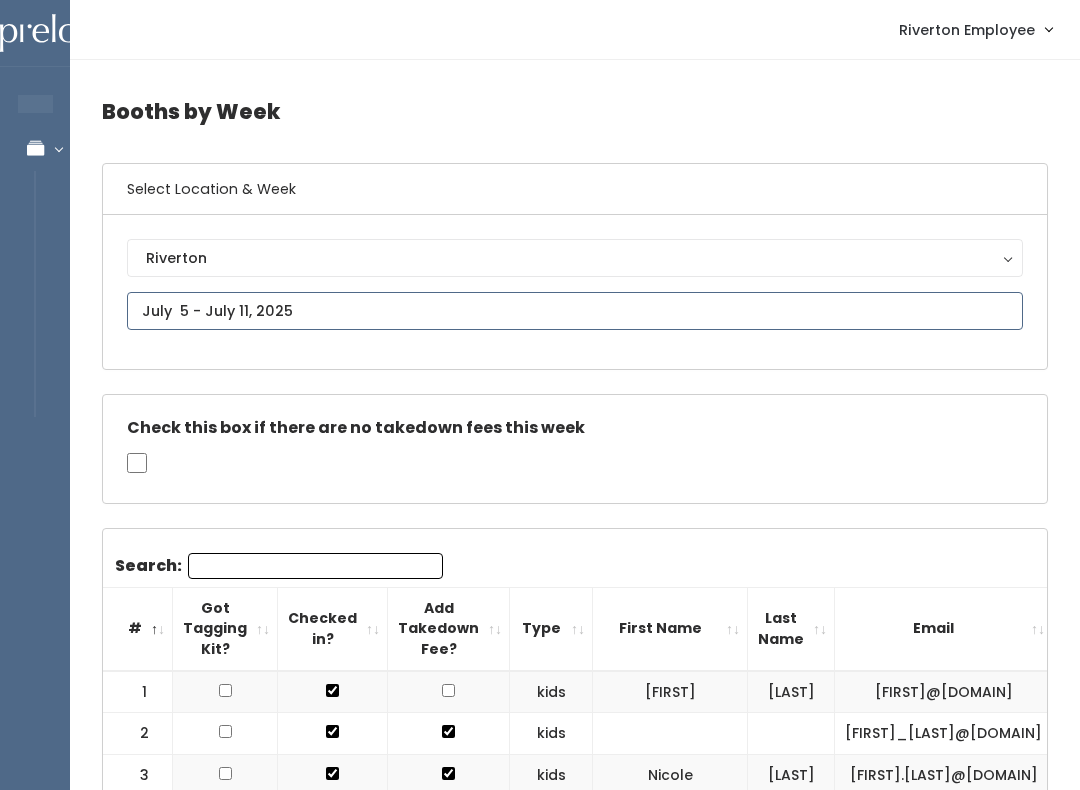 click at bounding box center [575, 311] 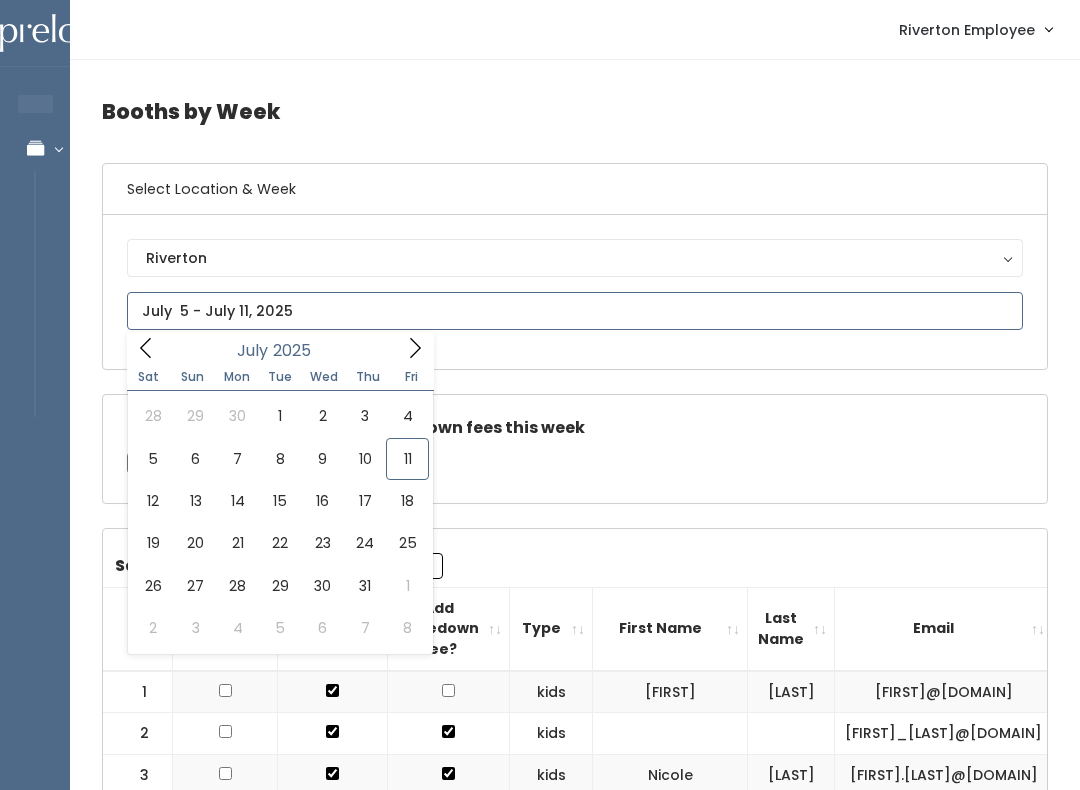 type on "[MONTH] [NUMBER] to [MONTH] [NUMBER]" 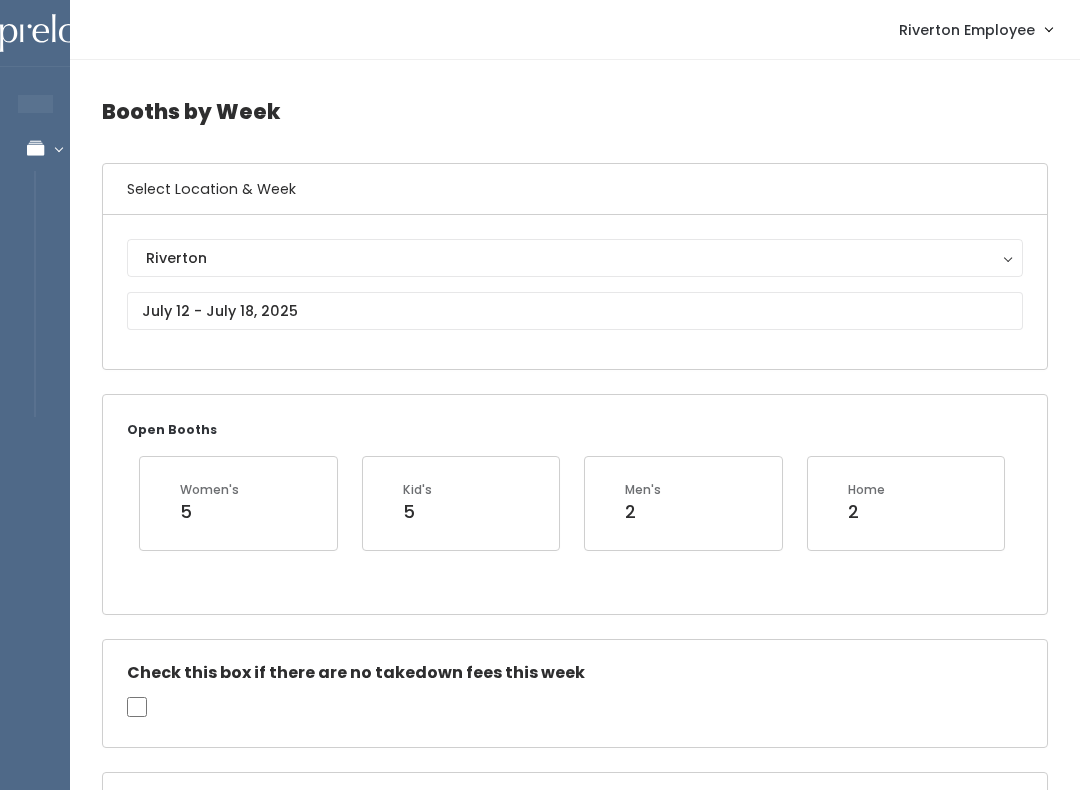 scroll, scrollTop: 0, scrollLeft: 0, axis: both 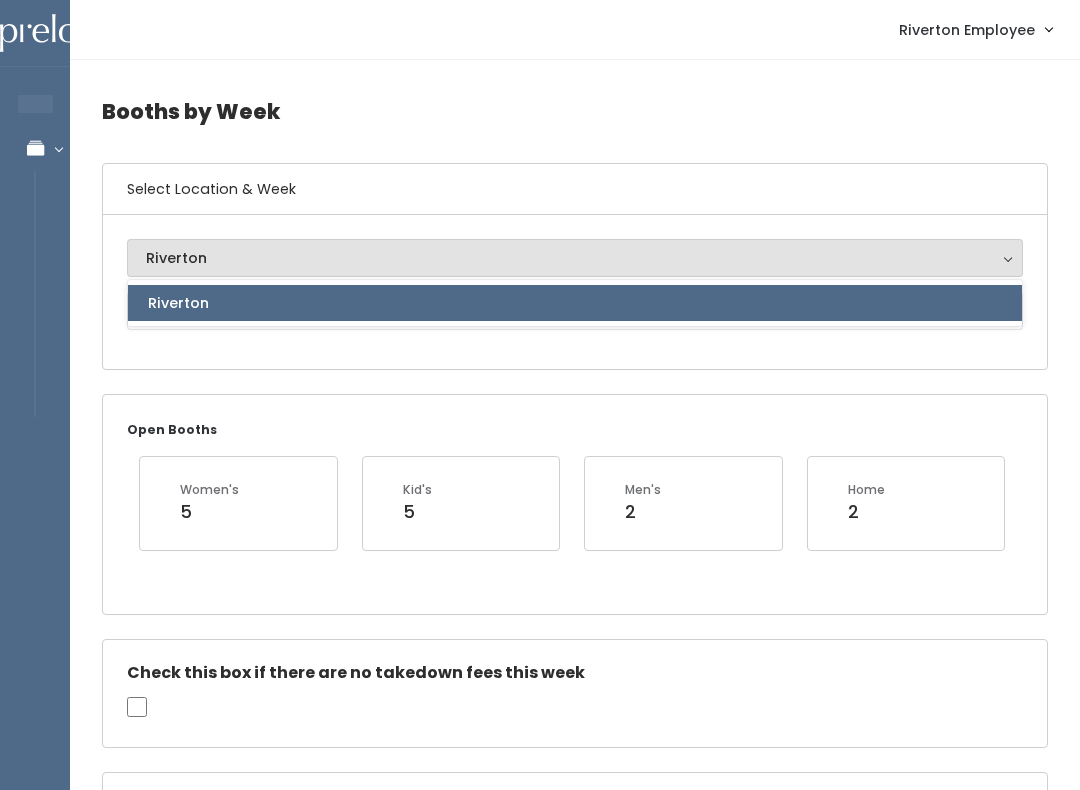 click on "Open Booths
Women's
5
Kid's
5
Men's
2
Home
2" at bounding box center (575, 504) 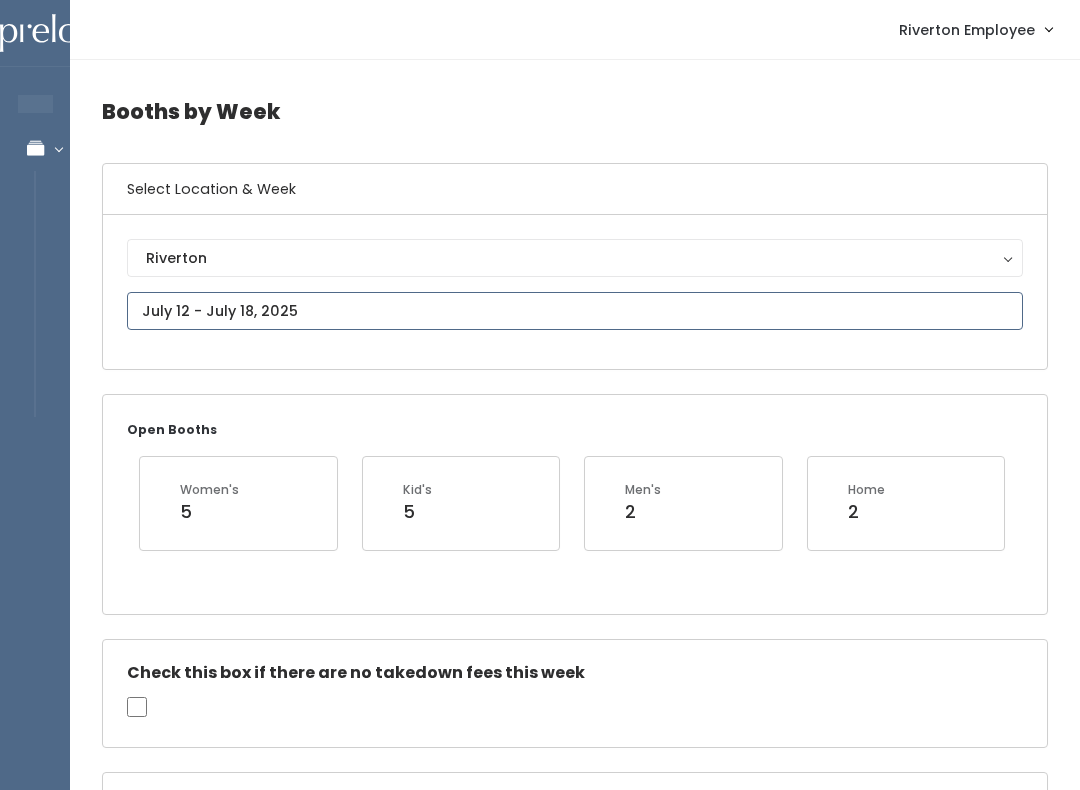 click on "EMPLOYEES
Manage Bookings
Riverton Employee
Admin Home
My bookings
Logout" at bounding box center (540, 1925) 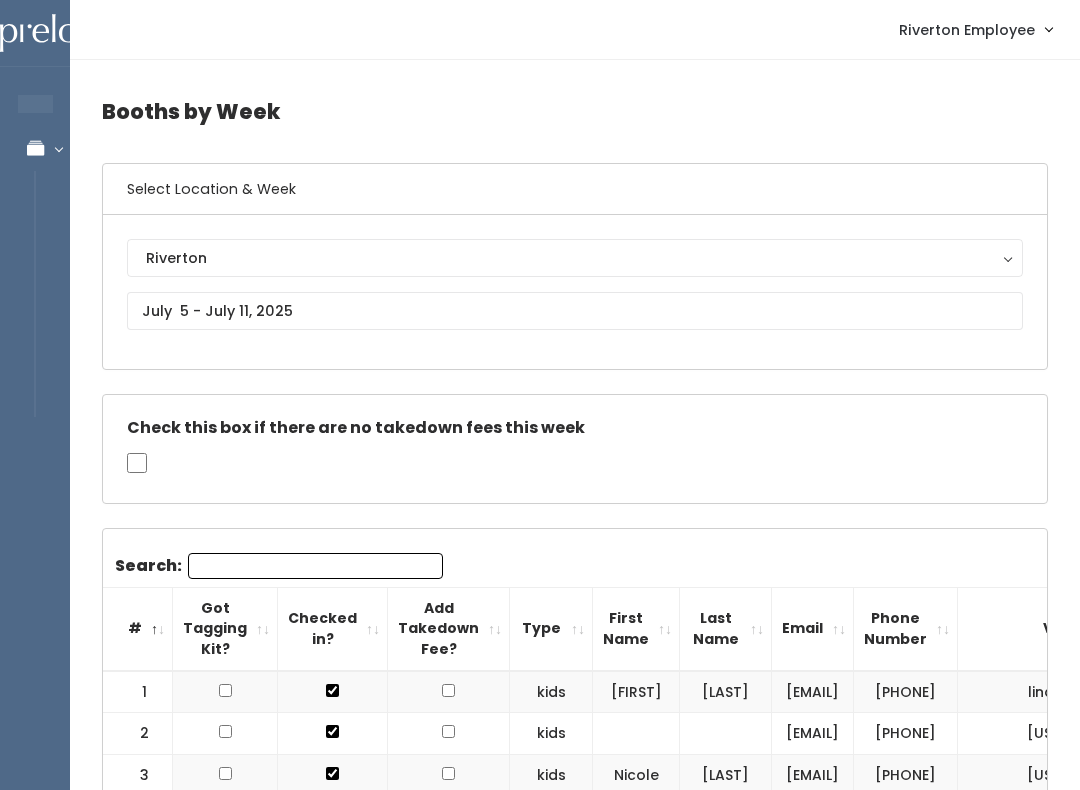 scroll, scrollTop: 220, scrollLeft: 0, axis: vertical 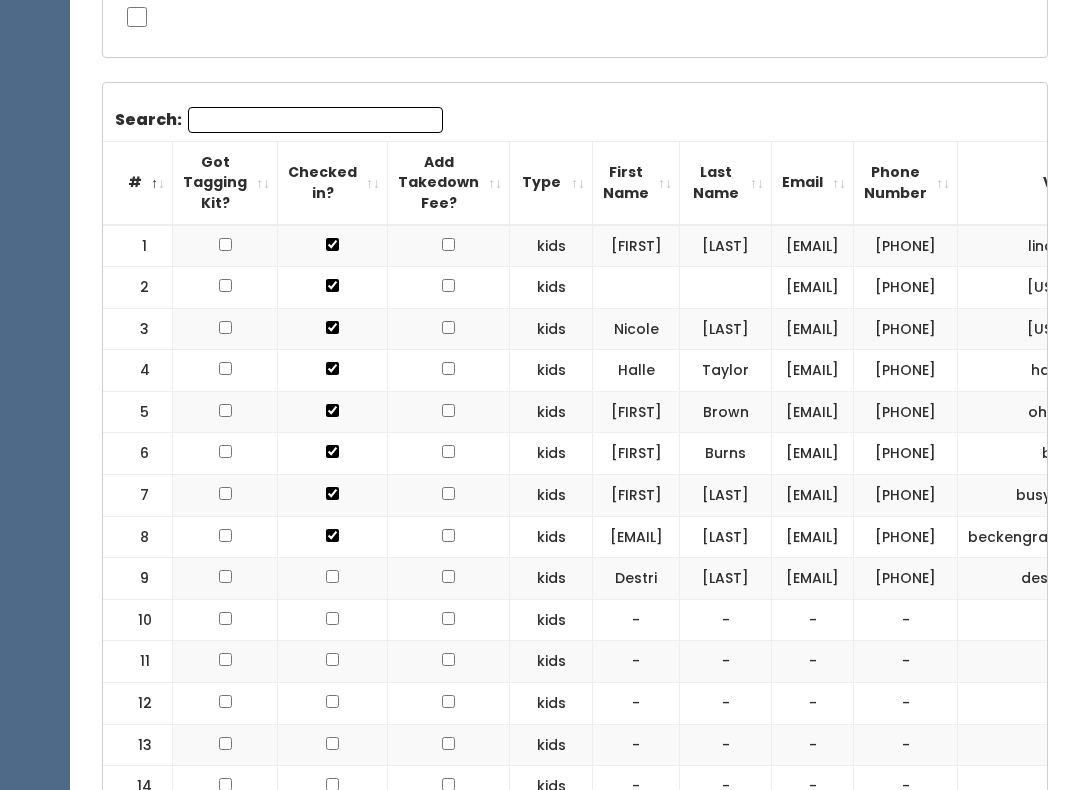 click at bounding box center (448, 285) 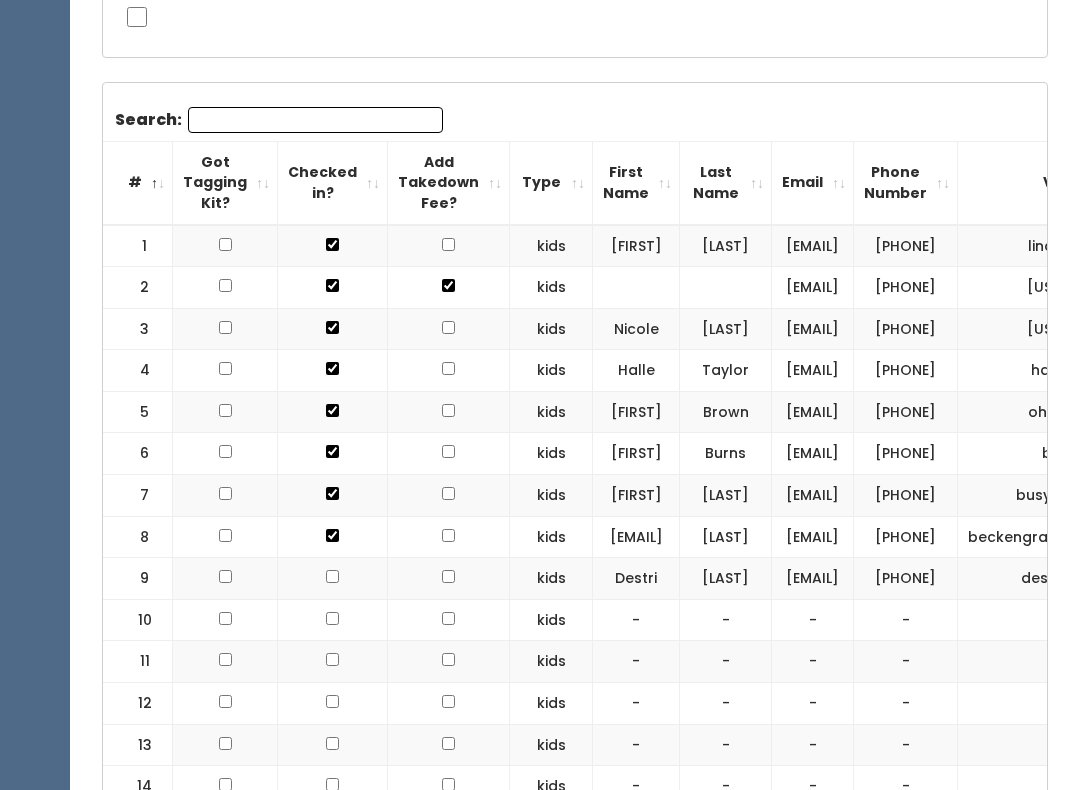 click at bounding box center [448, 244] 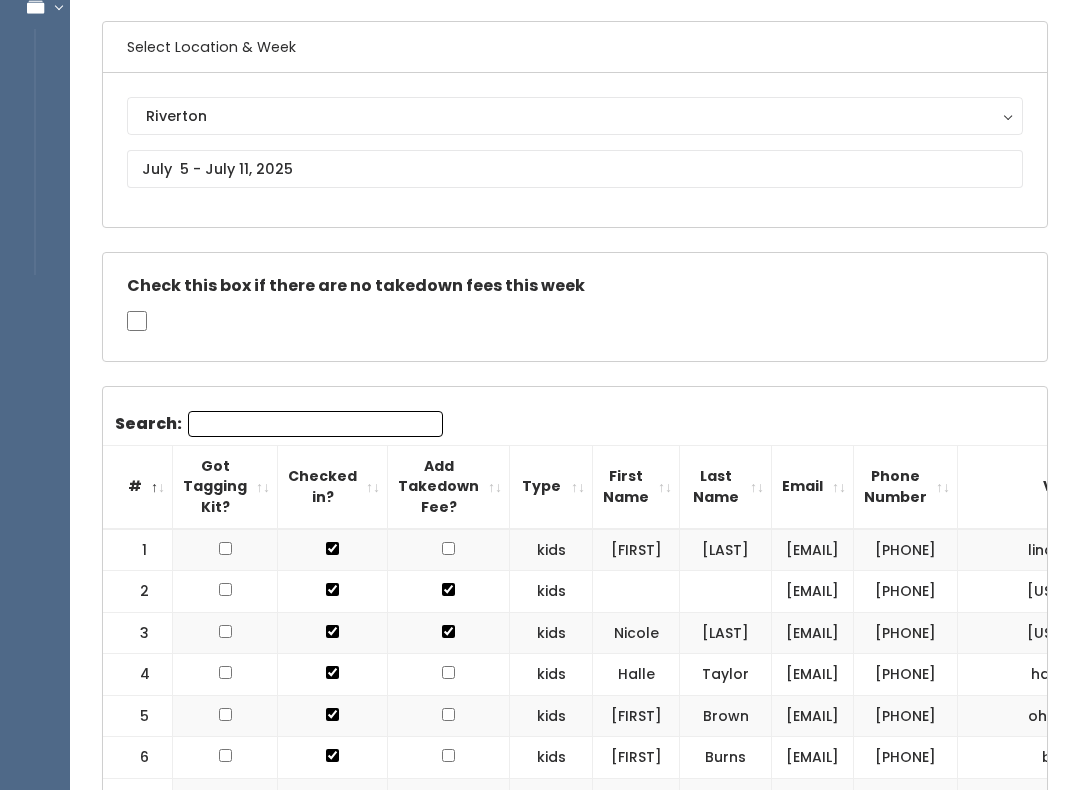 scroll, scrollTop: 142, scrollLeft: 0, axis: vertical 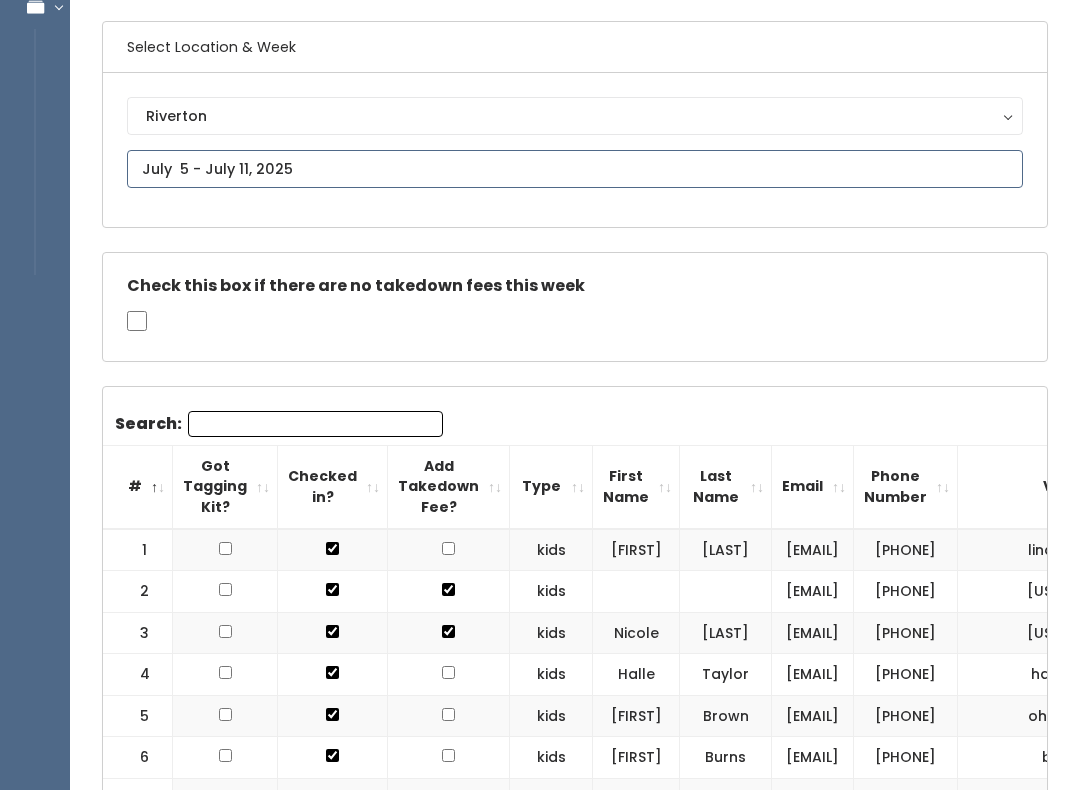 click at bounding box center (575, 169) 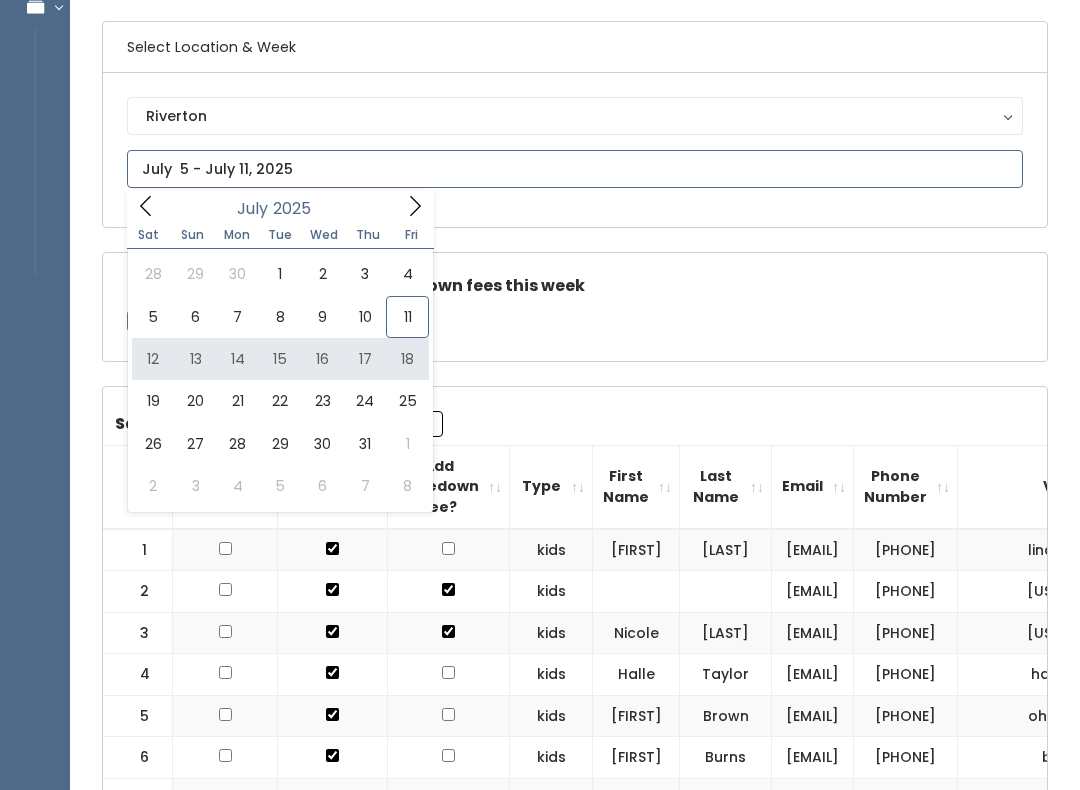 type on "July 12 to July 18" 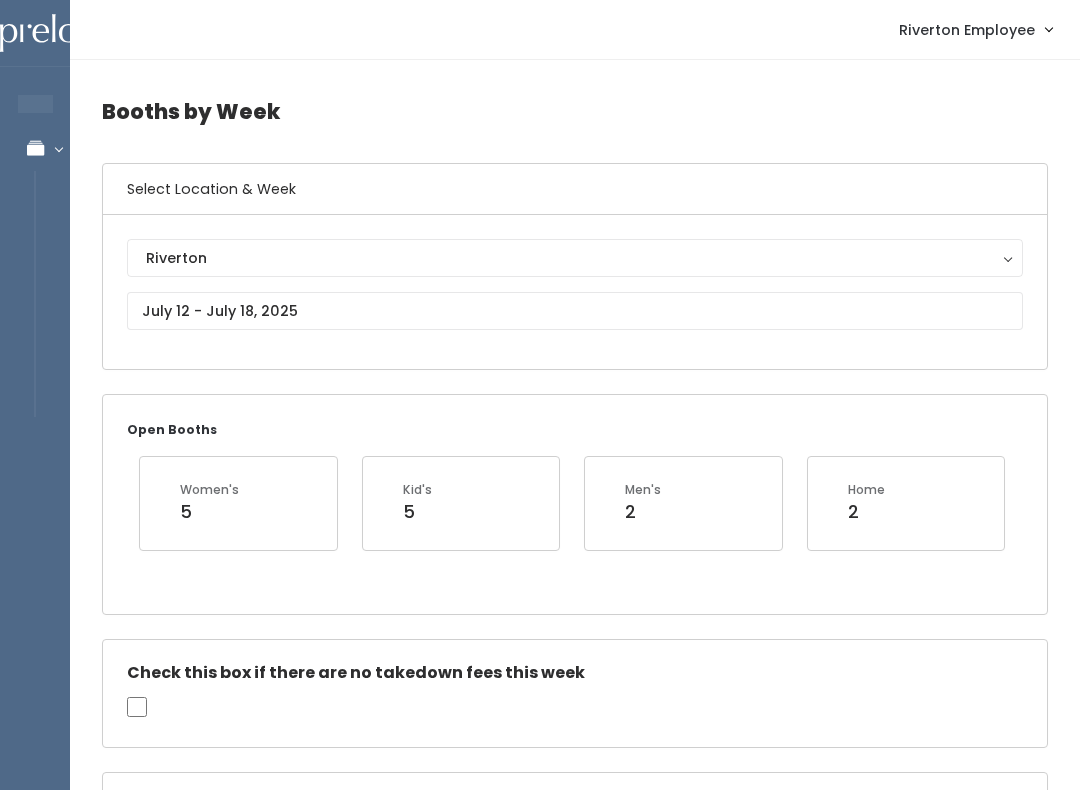 scroll, scrollTop: 0, scrollLeft: 0, axis: both 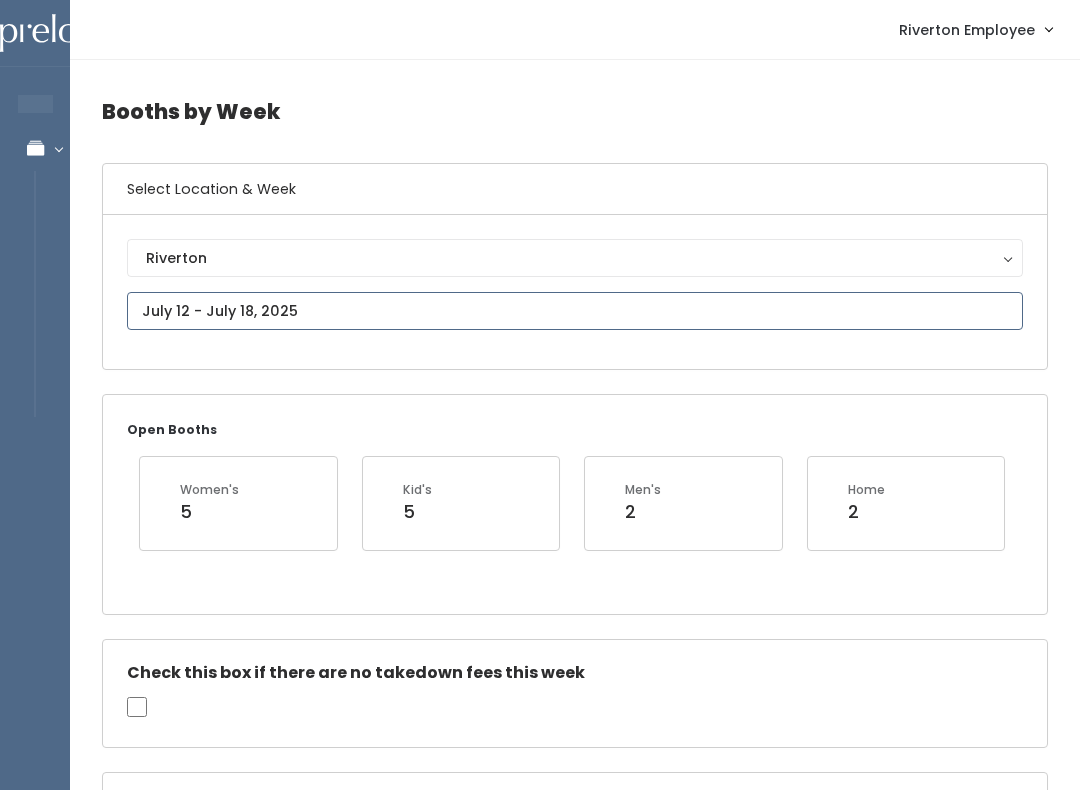 click at bounding box center (575, 311) 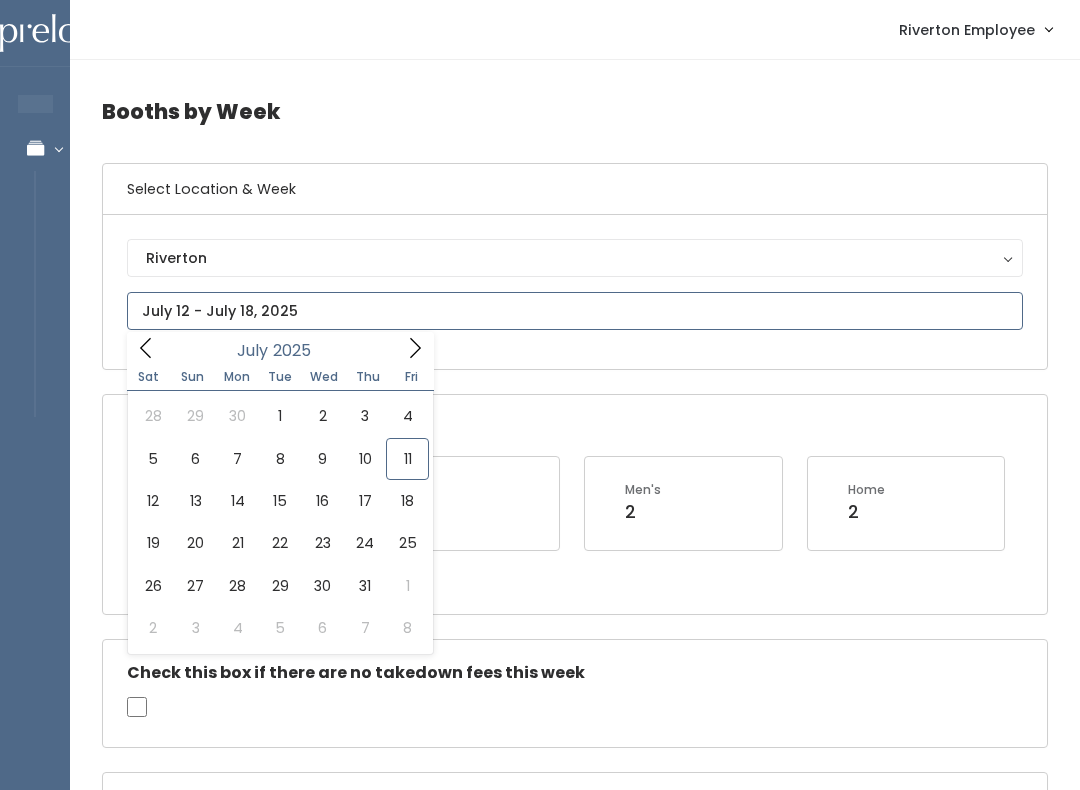type on "[MONTH] [NUMBER] to [MONTH] [NUMBER]" 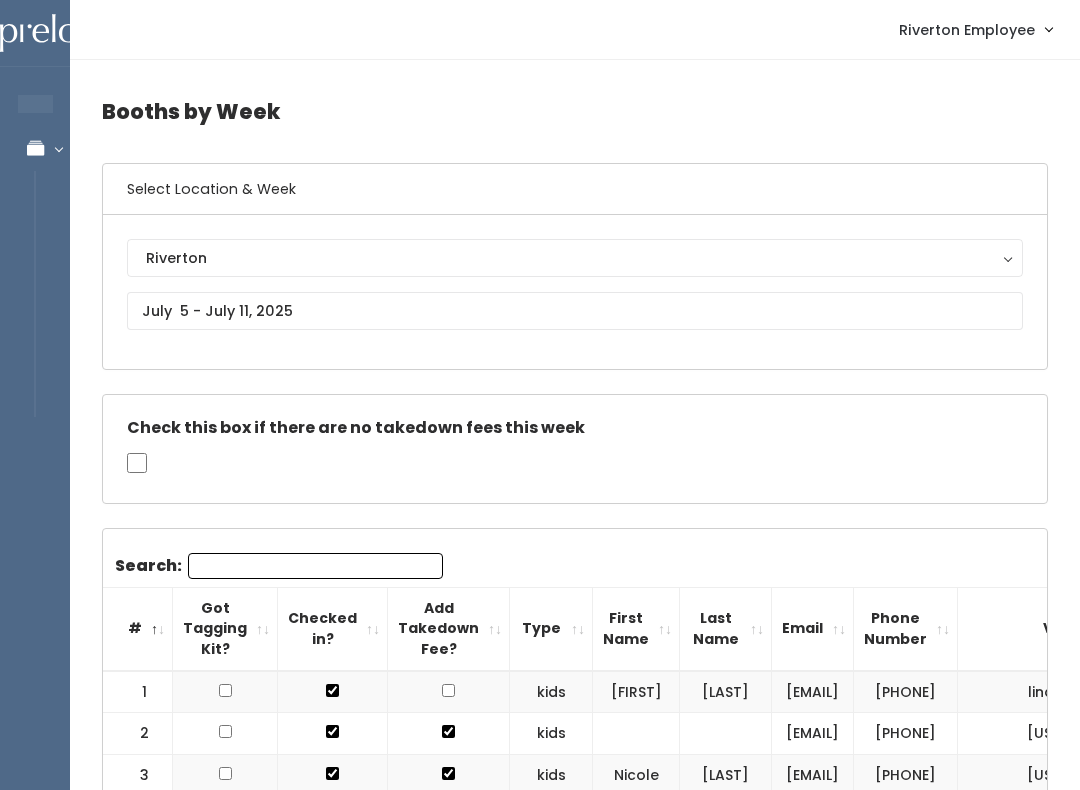 scroll, scrollTop: 441, scrollLeft: 0, axis: vertical 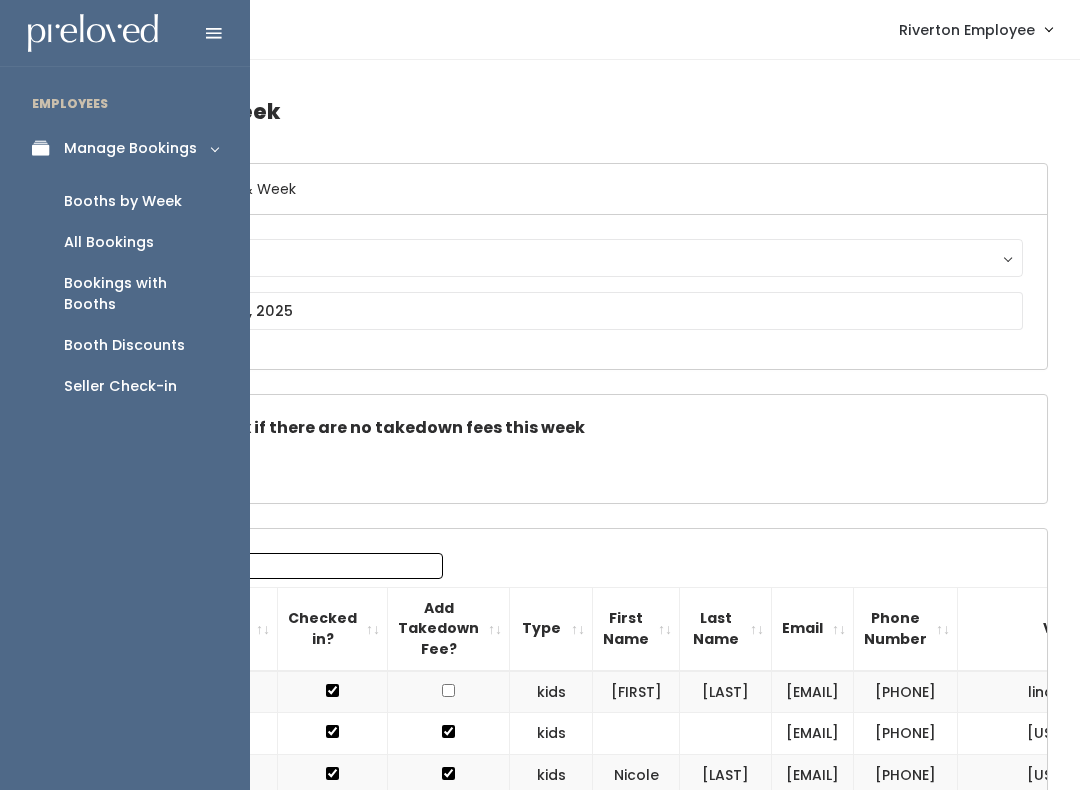 click on "Booth Discounts" at bounding box center [124, 345] 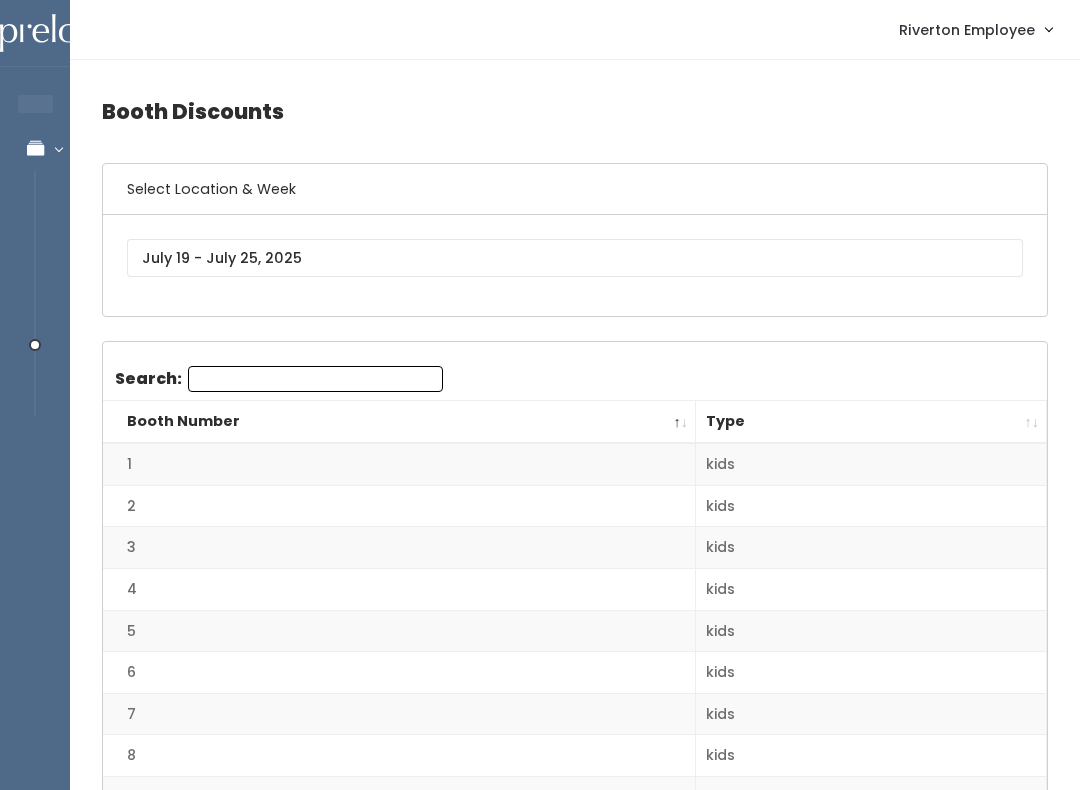 scroll, scrollTop: 0, scrollLeft: 0, axis: both 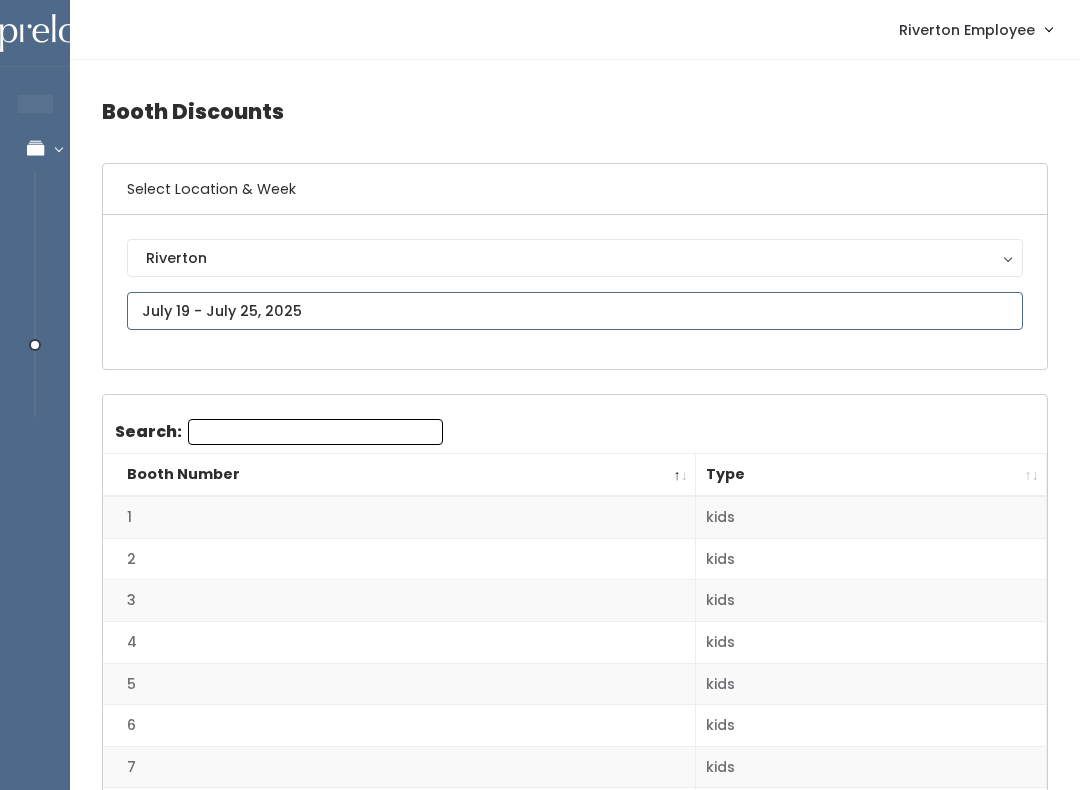 click at bounding box center [575, 311] 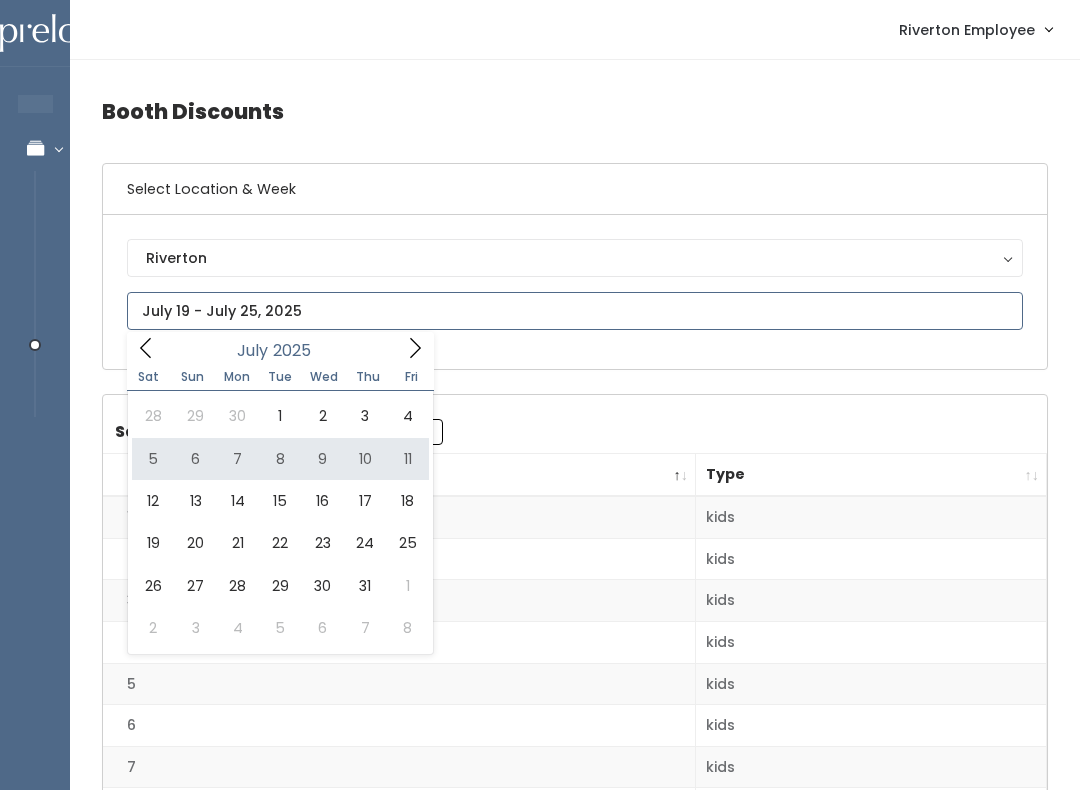 type on "July 5 to July 11" 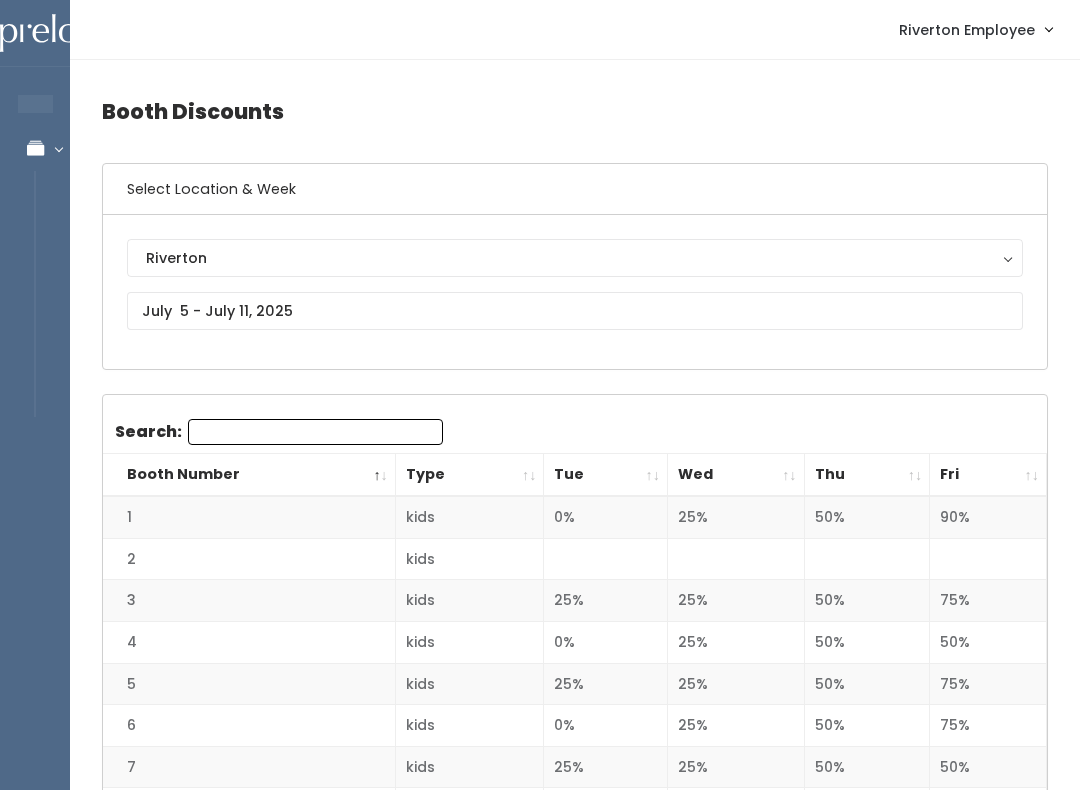 scroll, scrollTop: 0, scrollLeft: 0, axis: both 